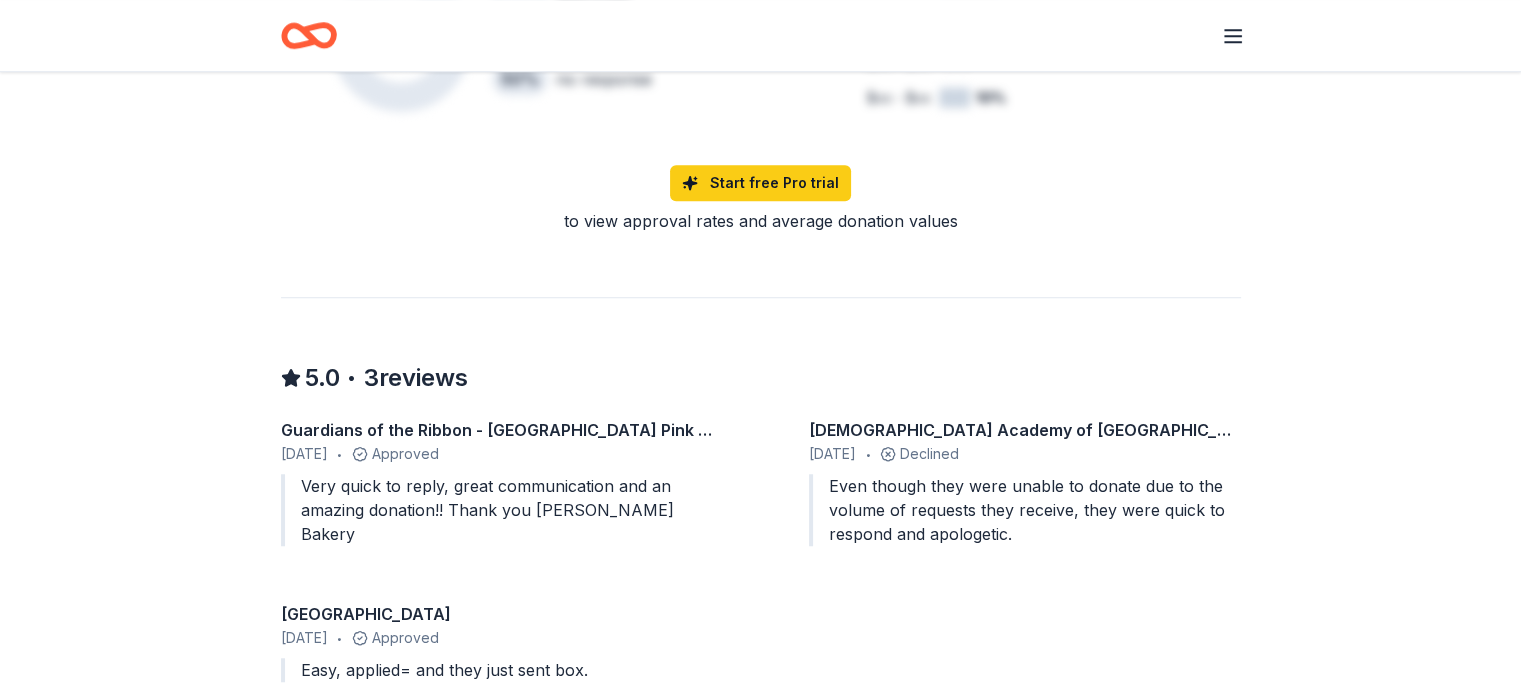 scroll, scrollTop: 1500, scrollLeft: 0, axis: vertical 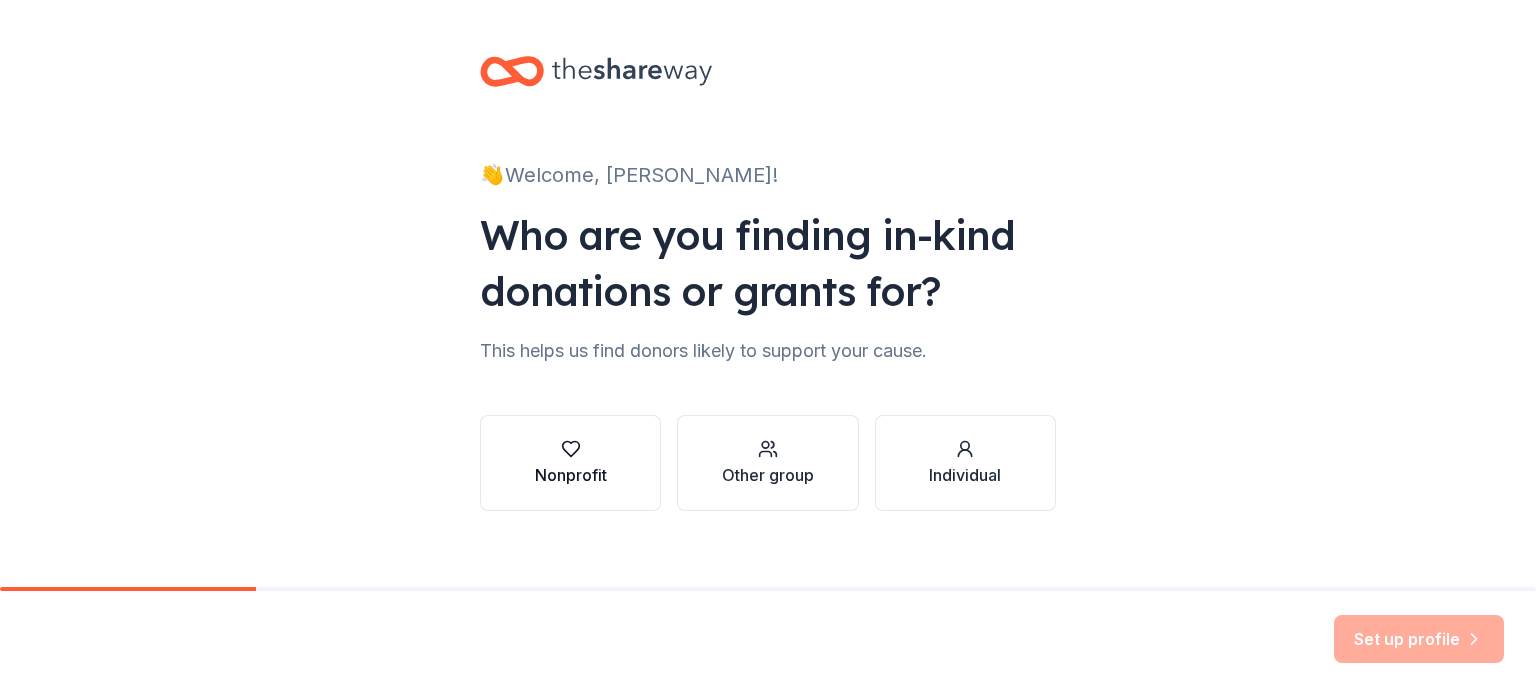 click 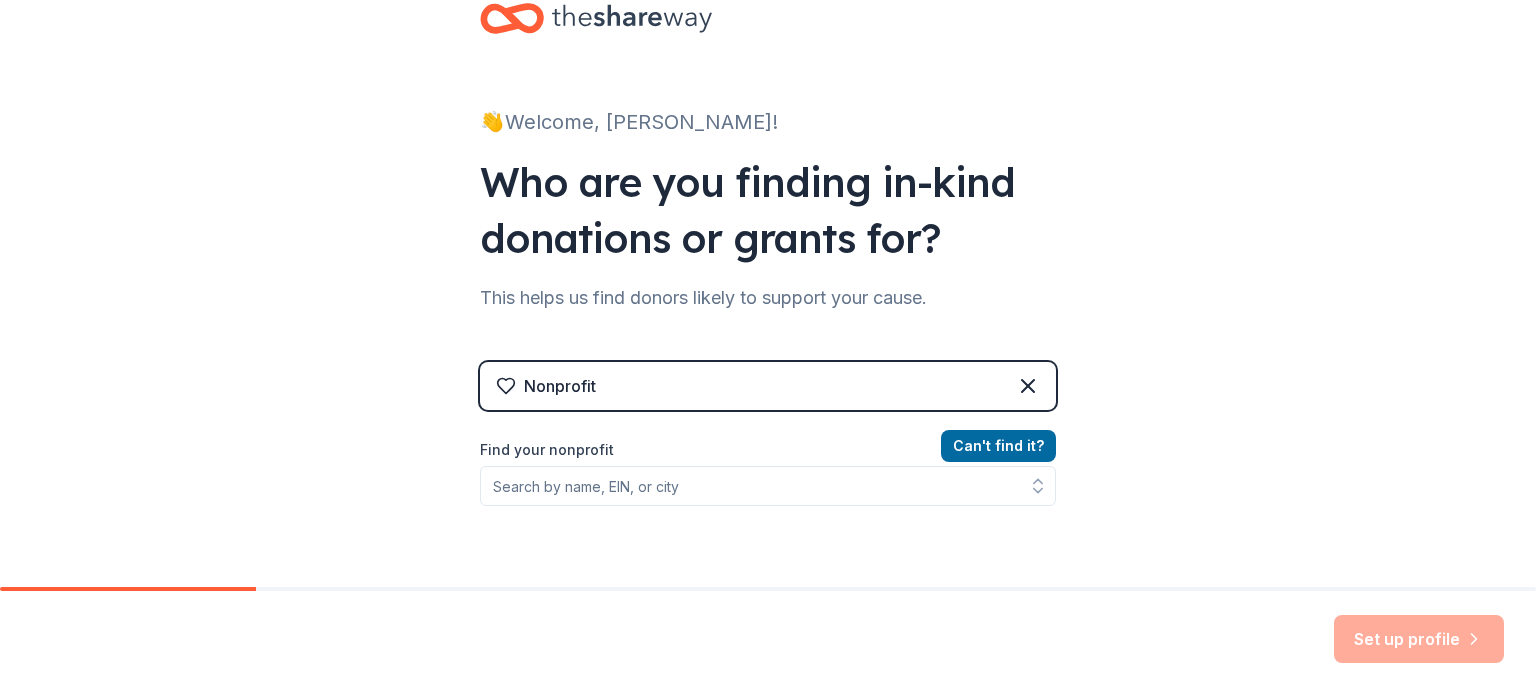 scroll, scrollTop: 100, scrollLeft: 0, axis: vertical 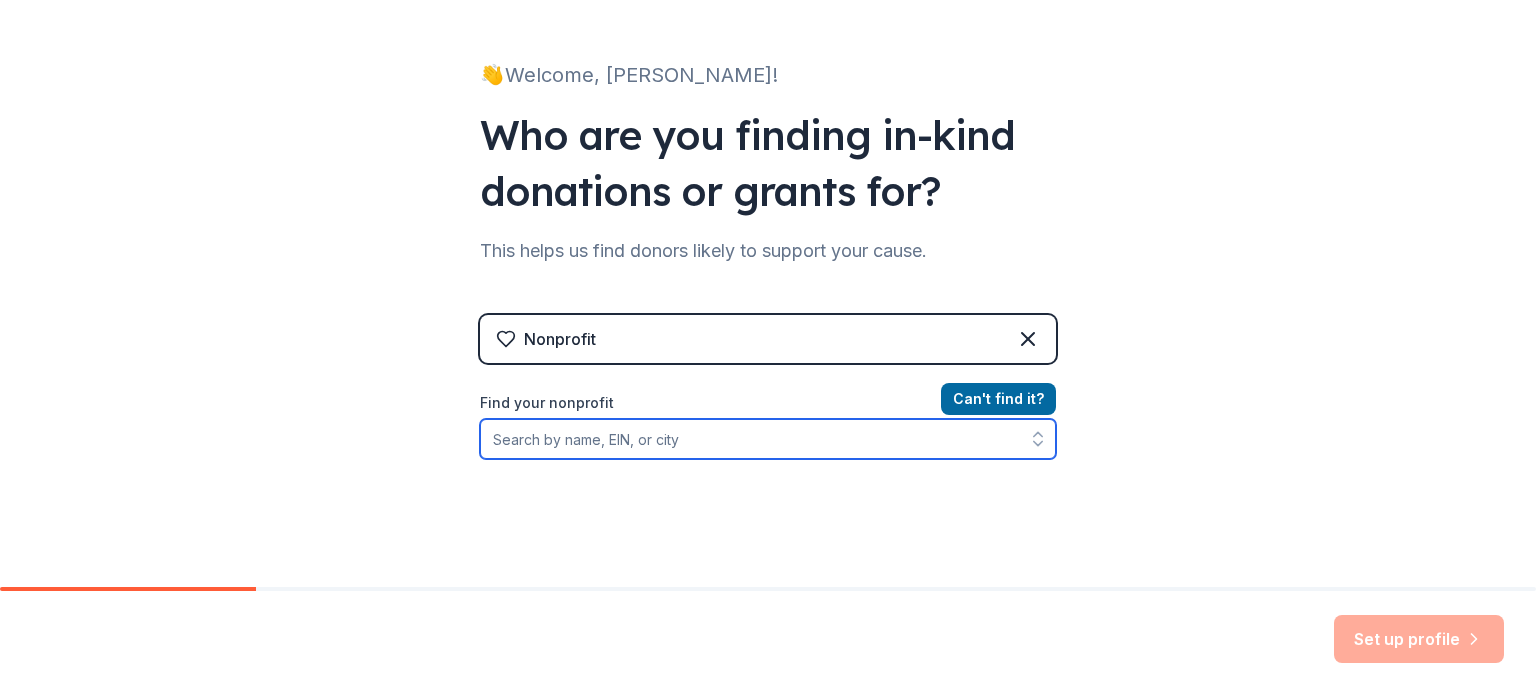 click on "Find your nonprofit" at bounding box center [768, 439] 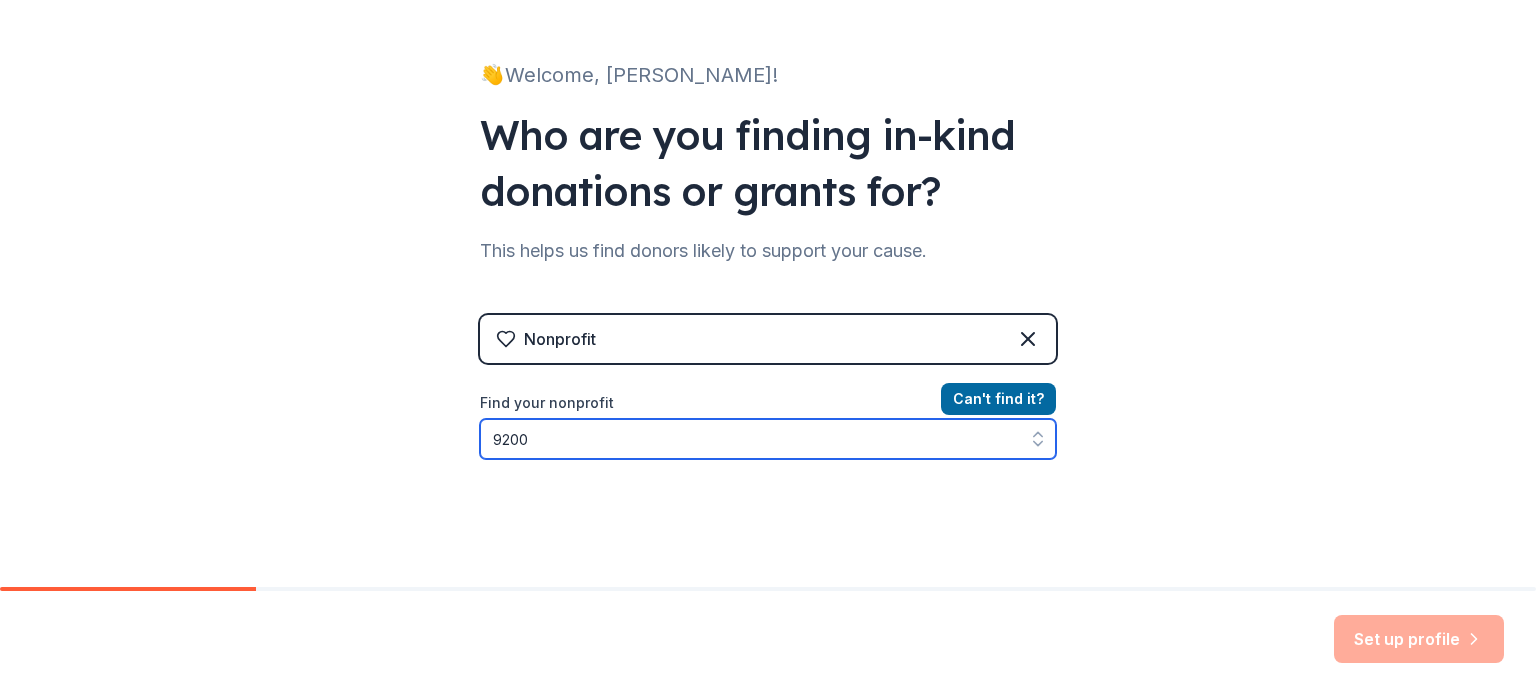 type on "92000" 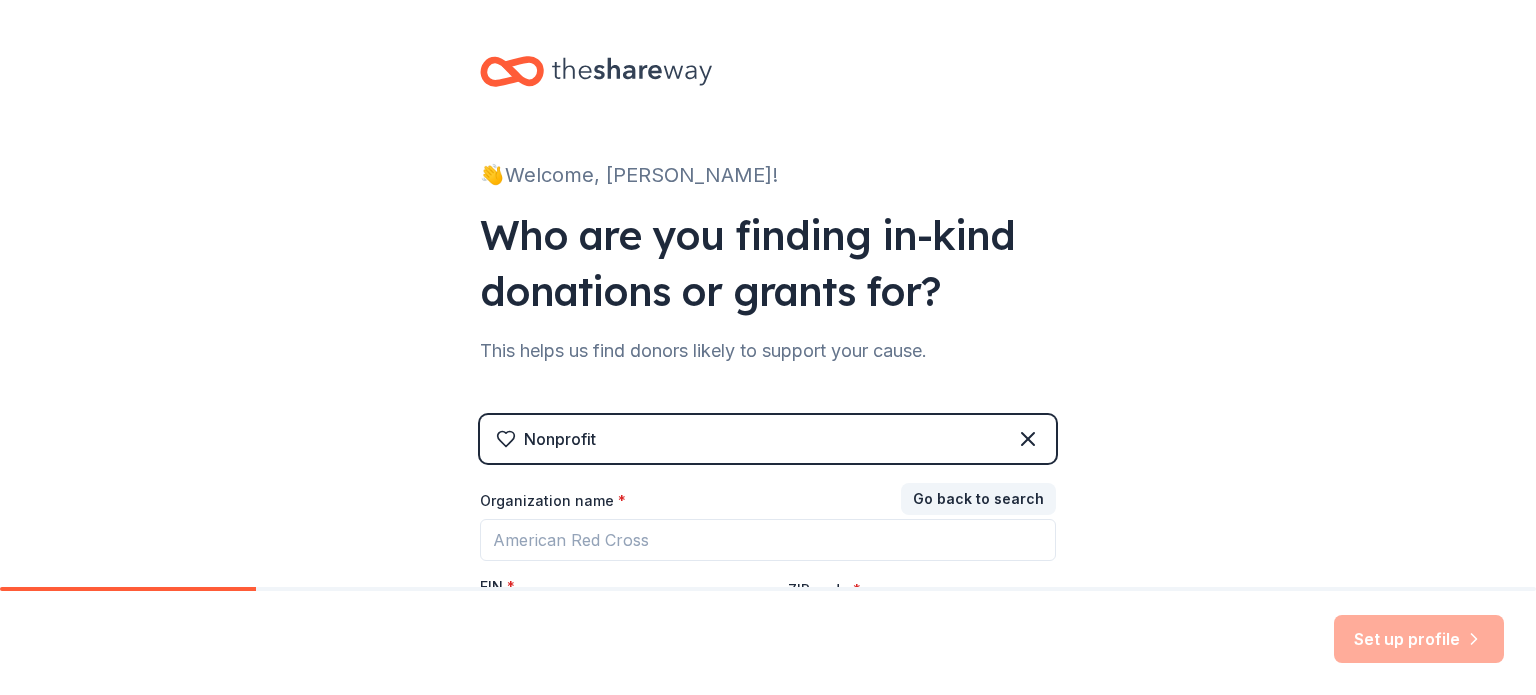 scroll, scrollTop: 200, scrollLeft: 0, axis: vertical 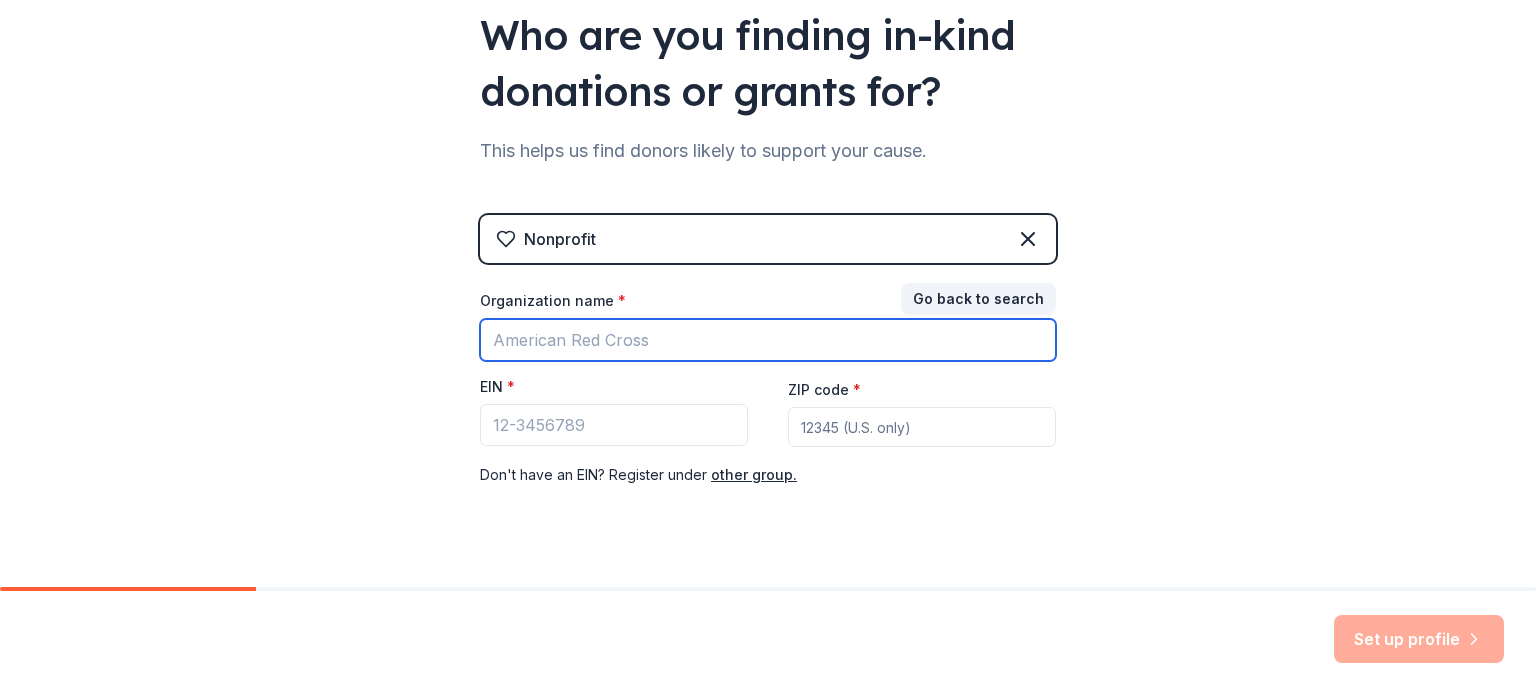 click on "Organization name *" at bounding box center (768, 340) 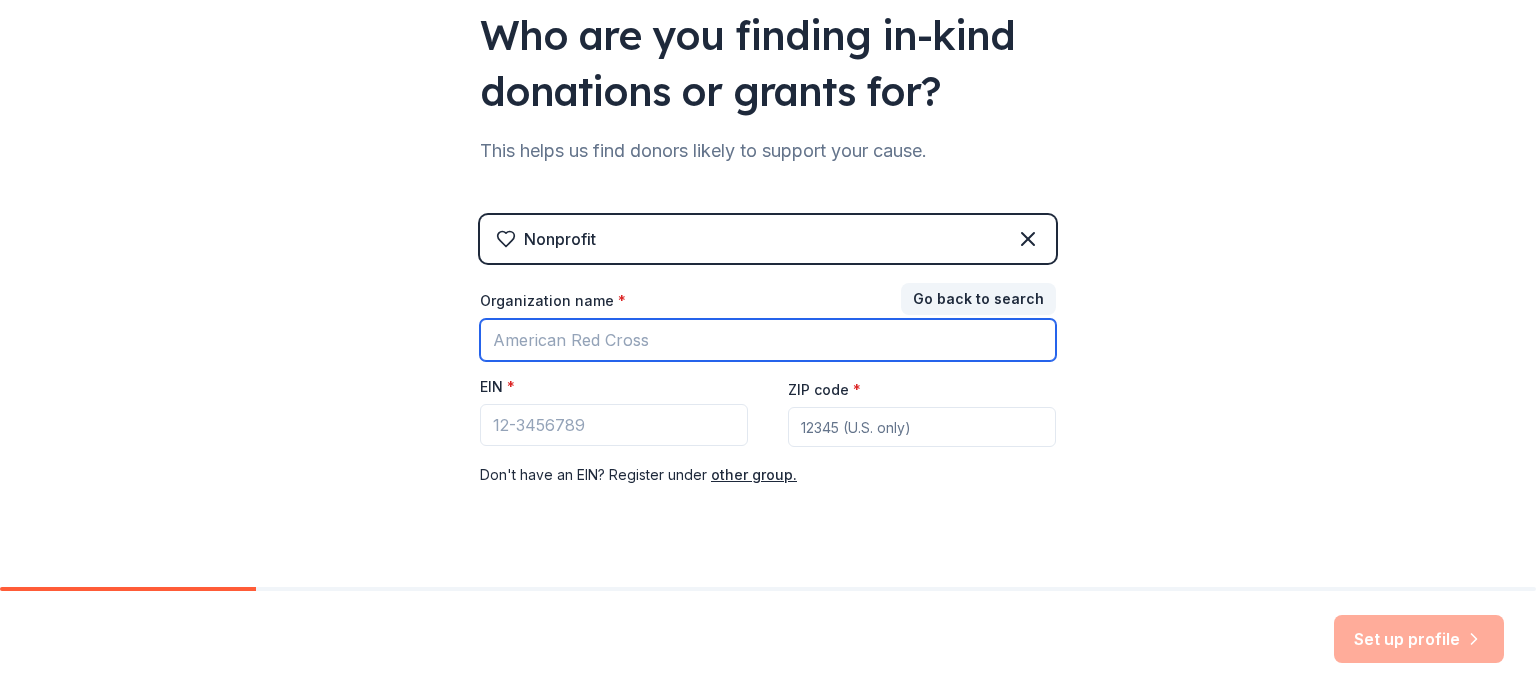 type on "Youth Advocates of Sitka" 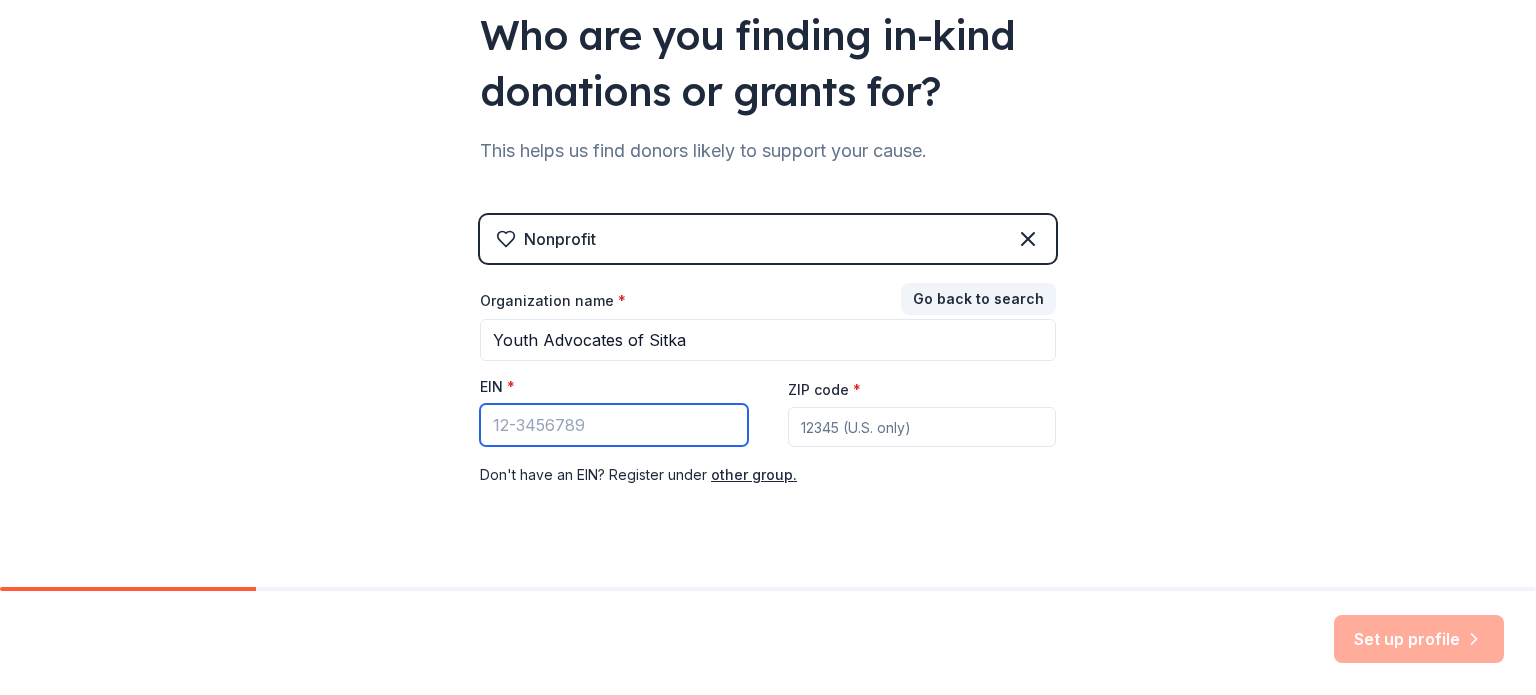 click on "EIN *" at bounding box center [614, 425] 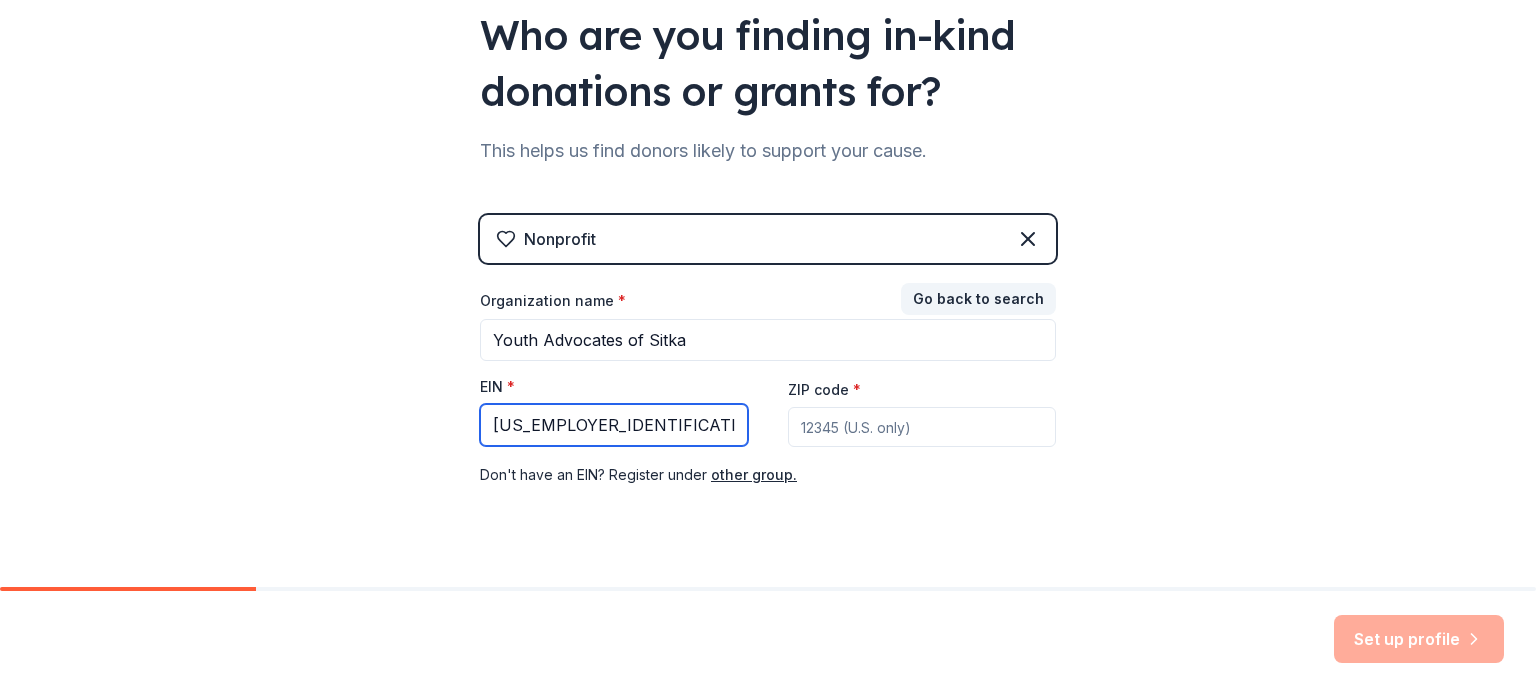 type on "[US_EMPLOYER_IDENTIFICATION_NUMBER]" 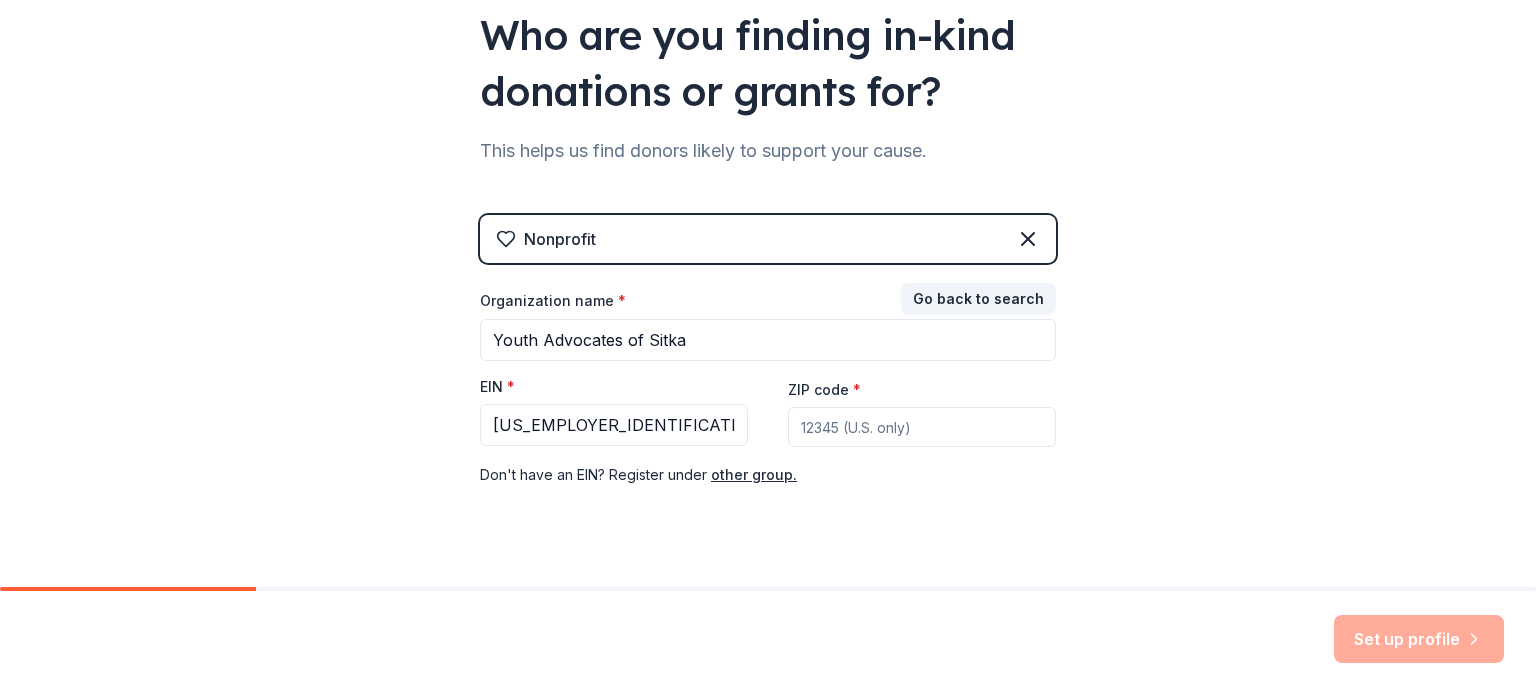 click on "ZIP code *" at bounding box center (922, 427) 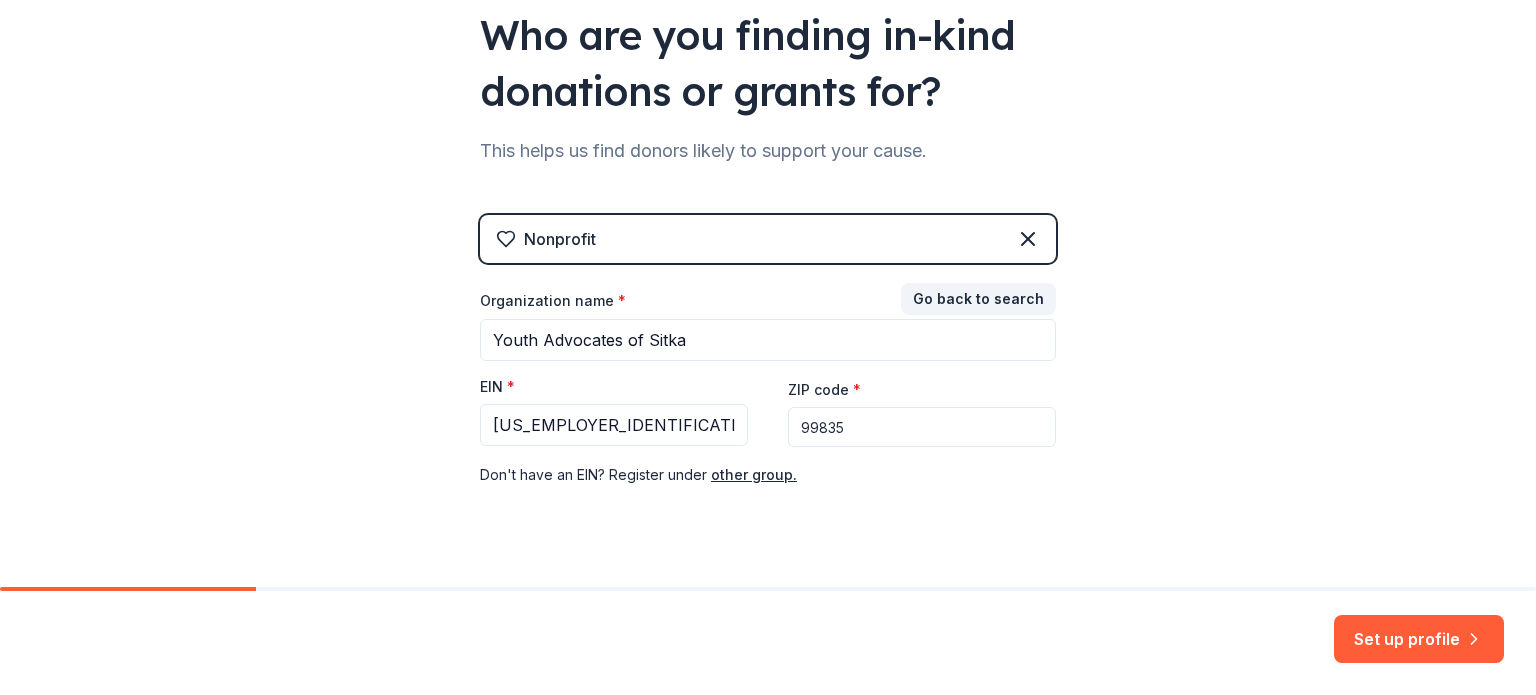 scroll, scrollTop: 236, scrollLeft: 0, axis: vertical 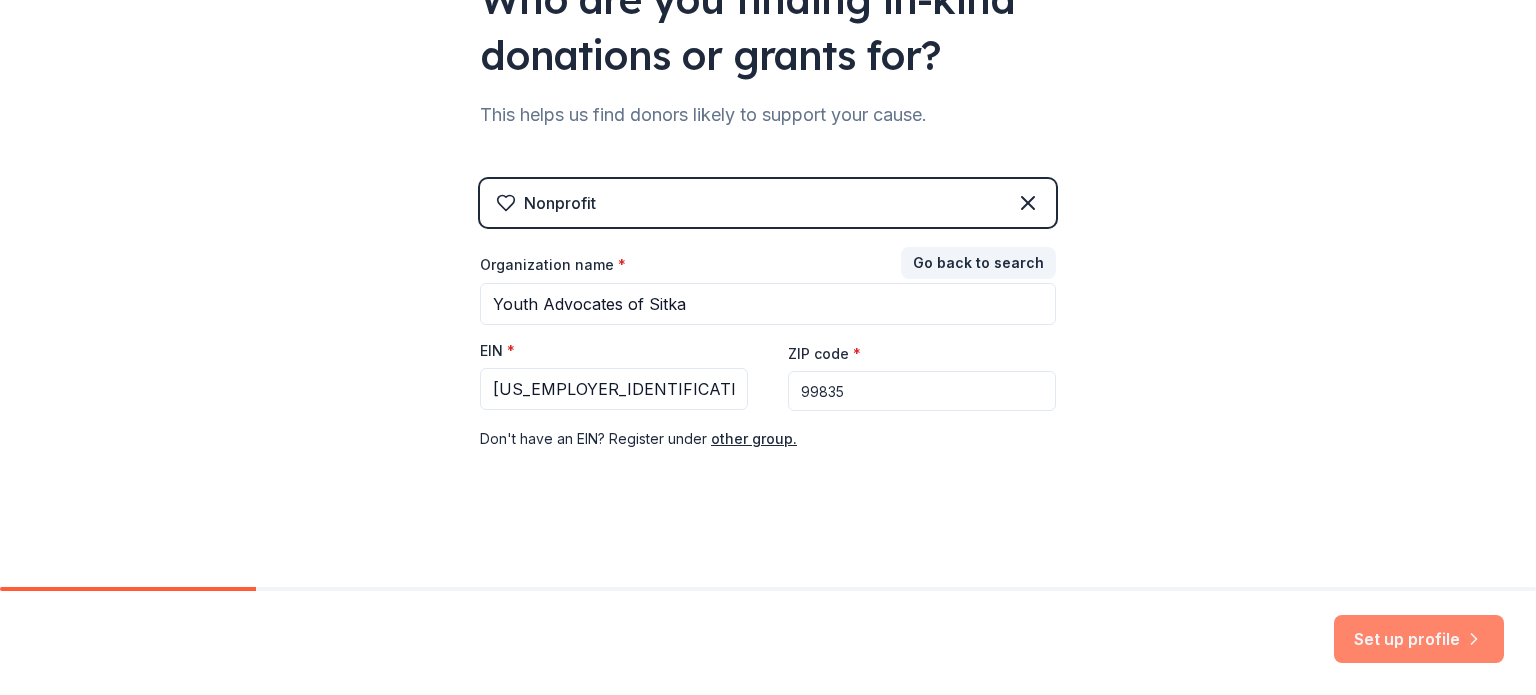 click on "Set up profile" at bounding box center [1419, 639] 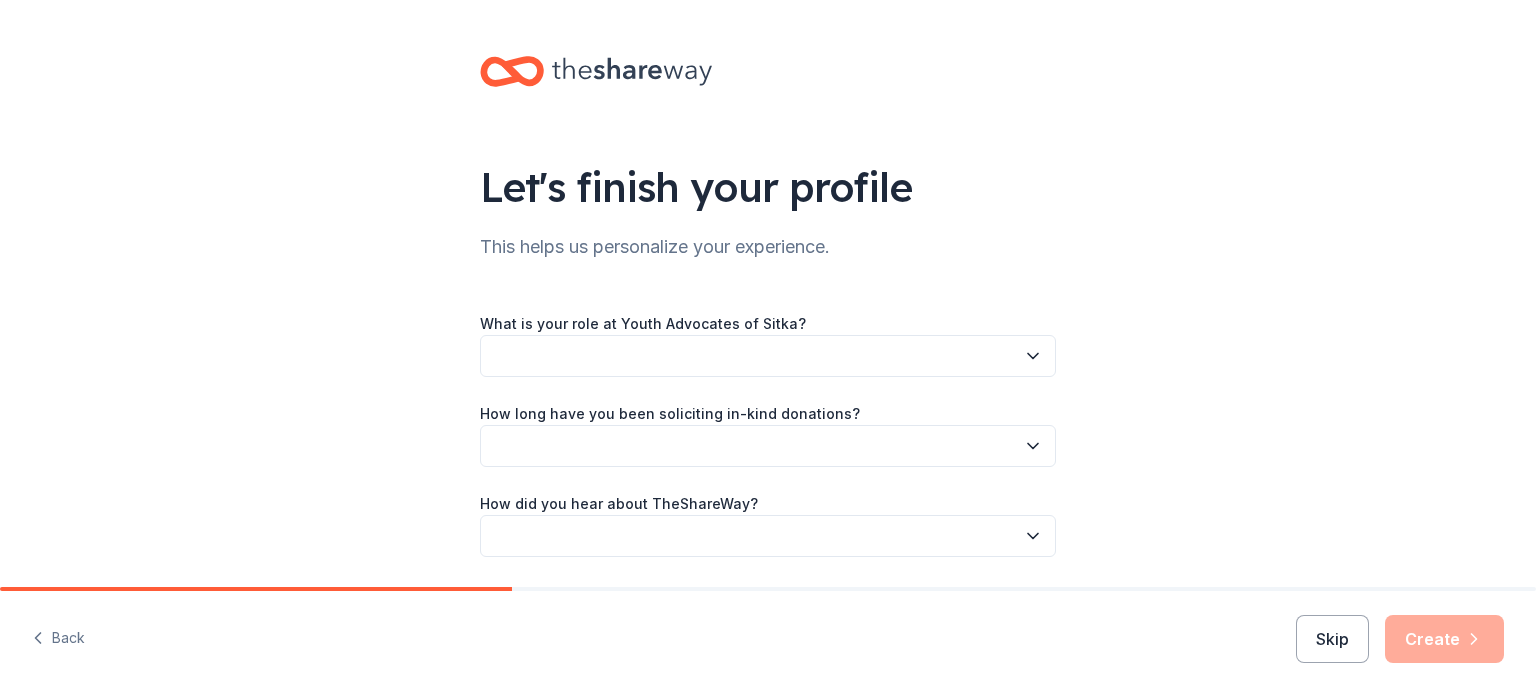 click at bounding box center (768, 356) 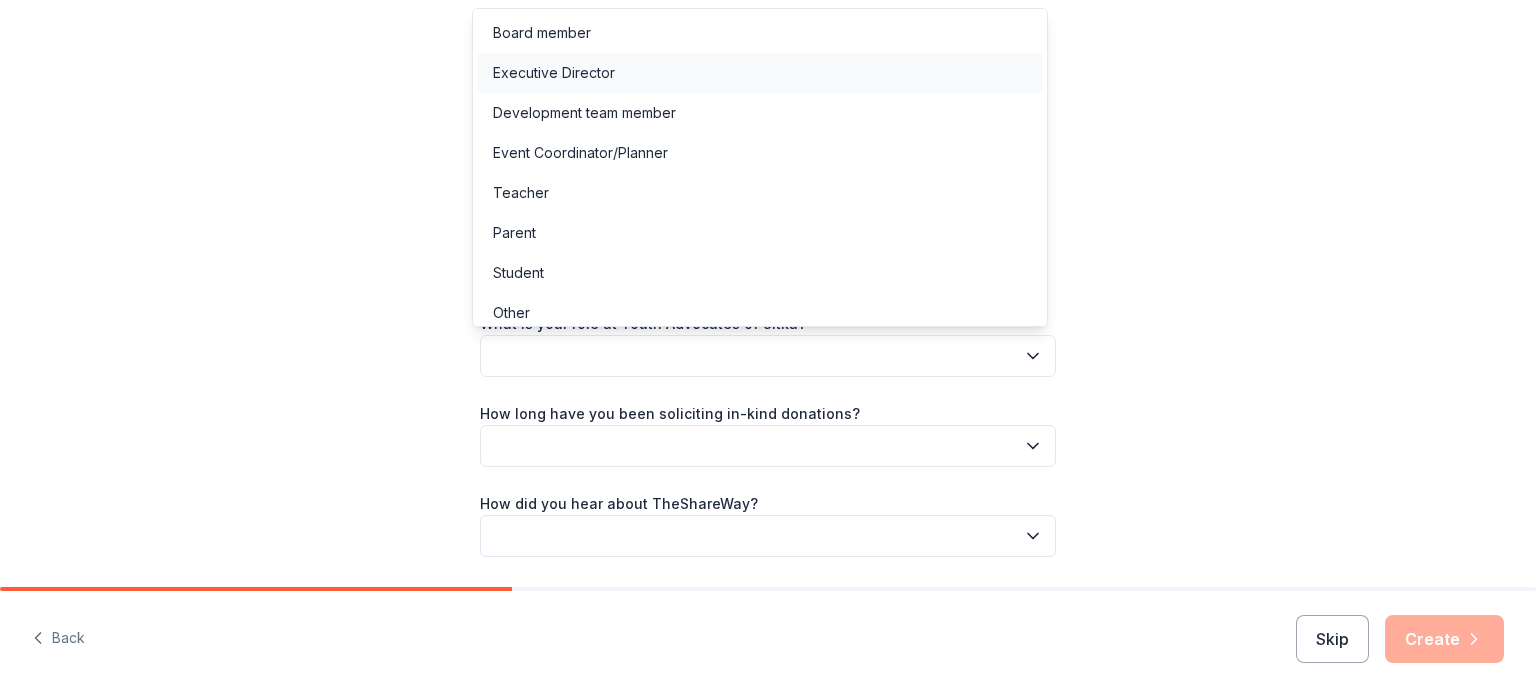 click on "Executive Director" at bounding box center (554, 73) 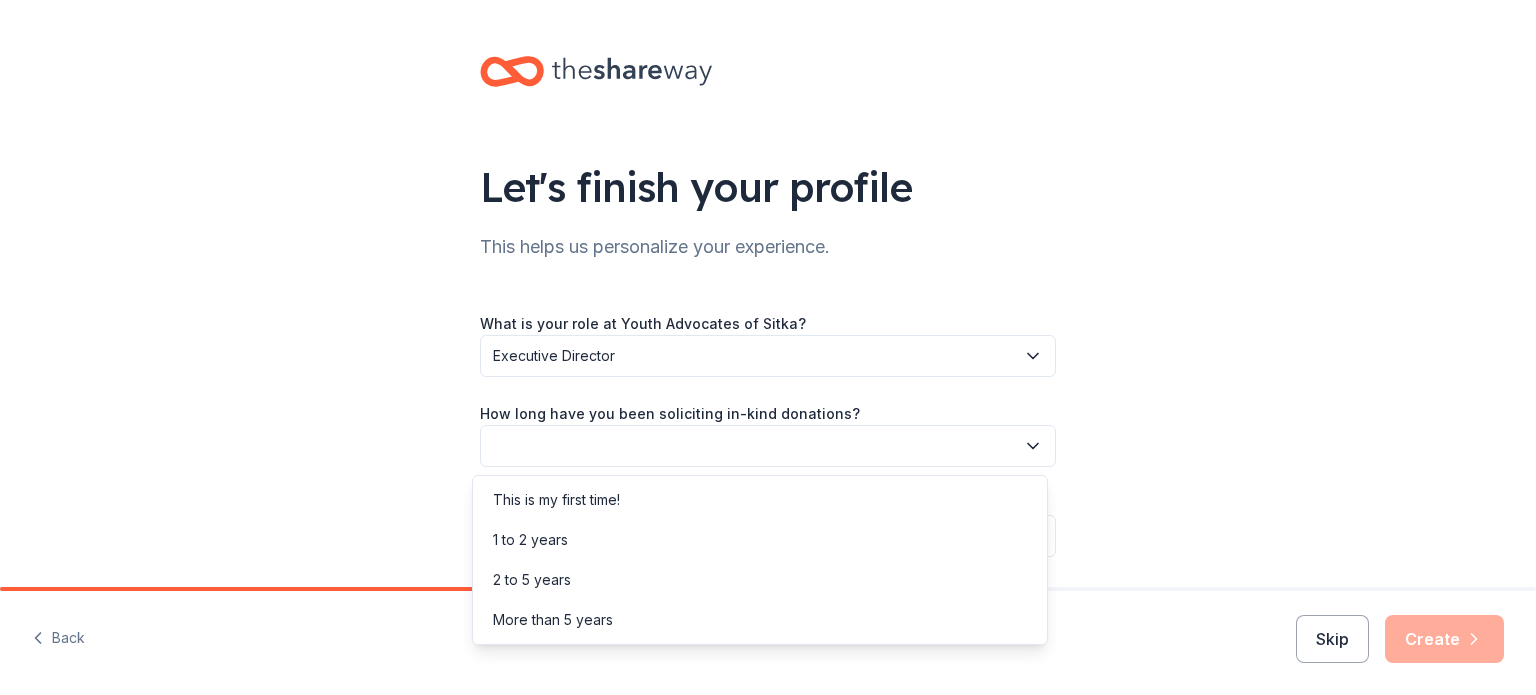 click at bounding box center (768, 446) 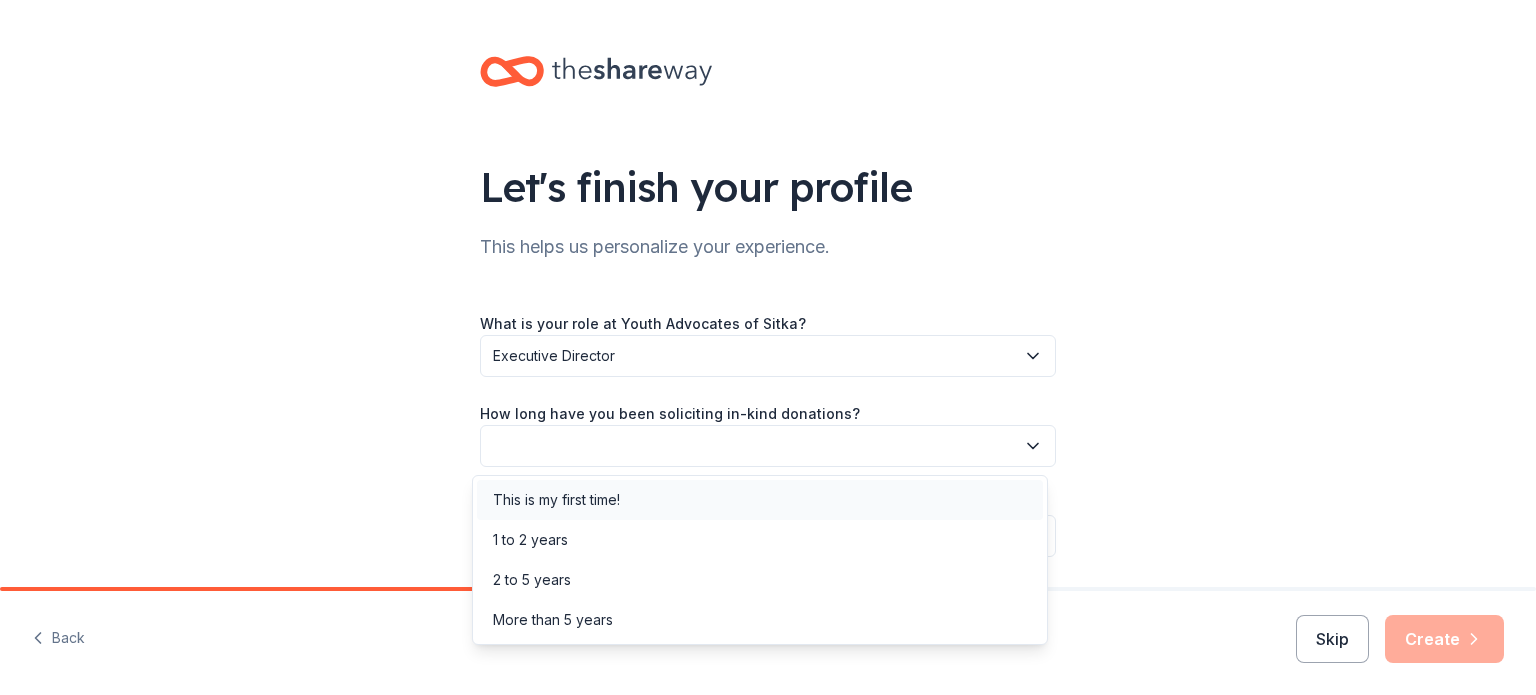 click on "This is my first time!" at bounding box center (556, 500) 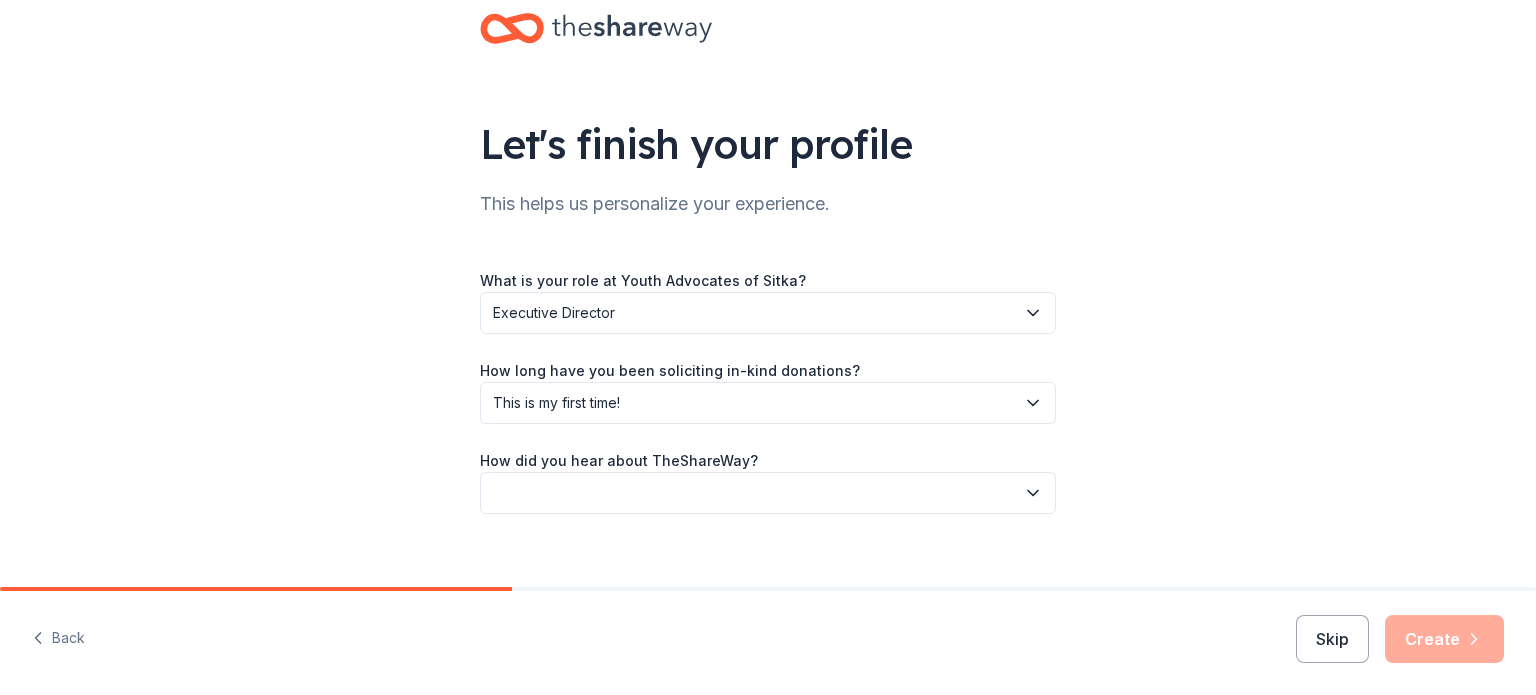 scroll, scrollTop: 65, scrollLeft: 0, axis: vertical 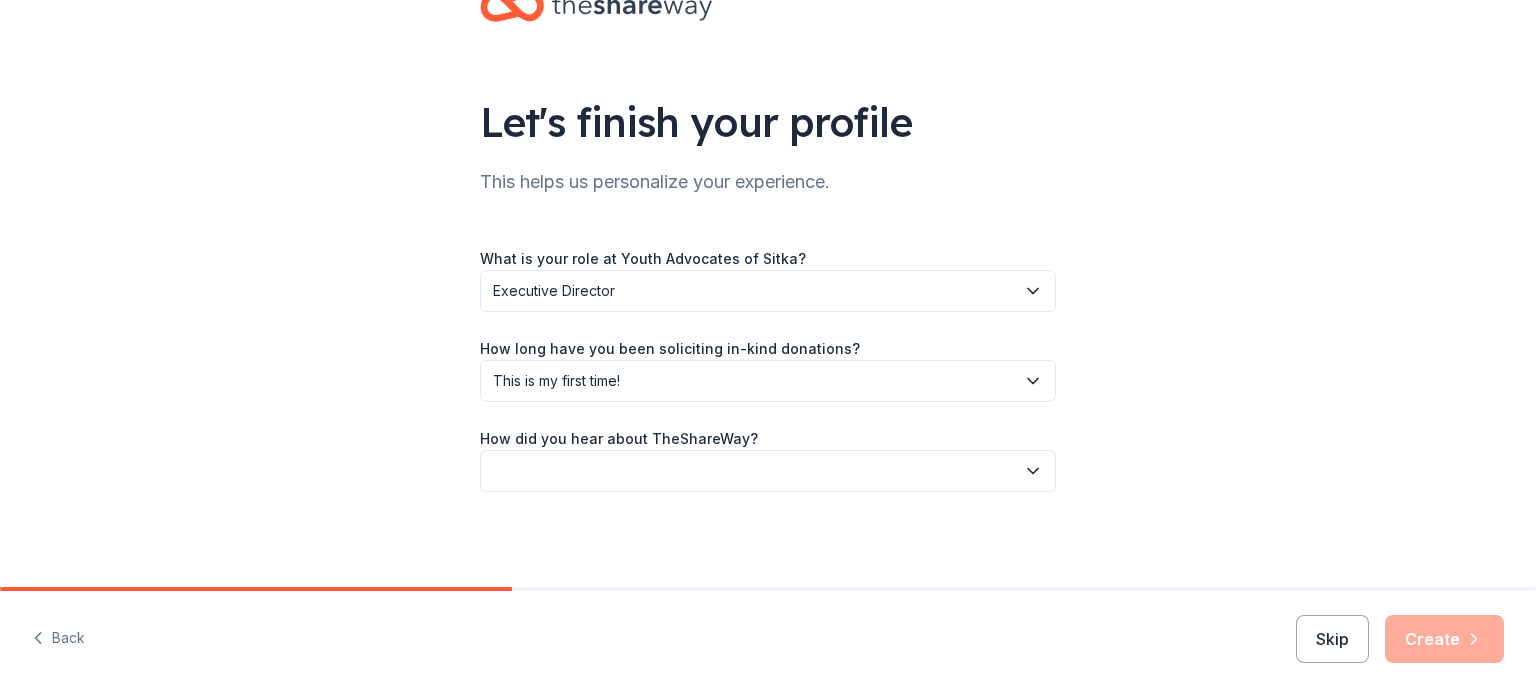 click at bounding box center [768, 471] 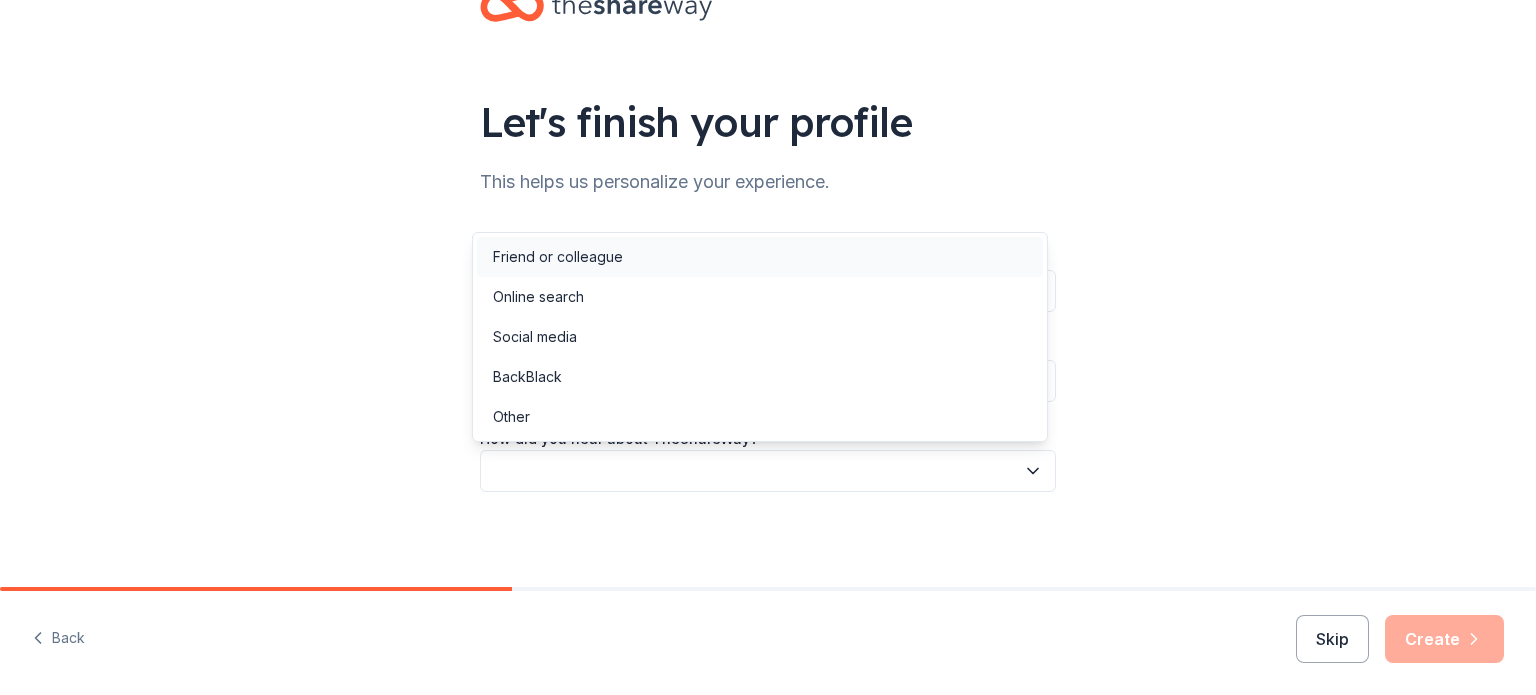 click on "Friend or colleague" at bounding box center [760, 257] 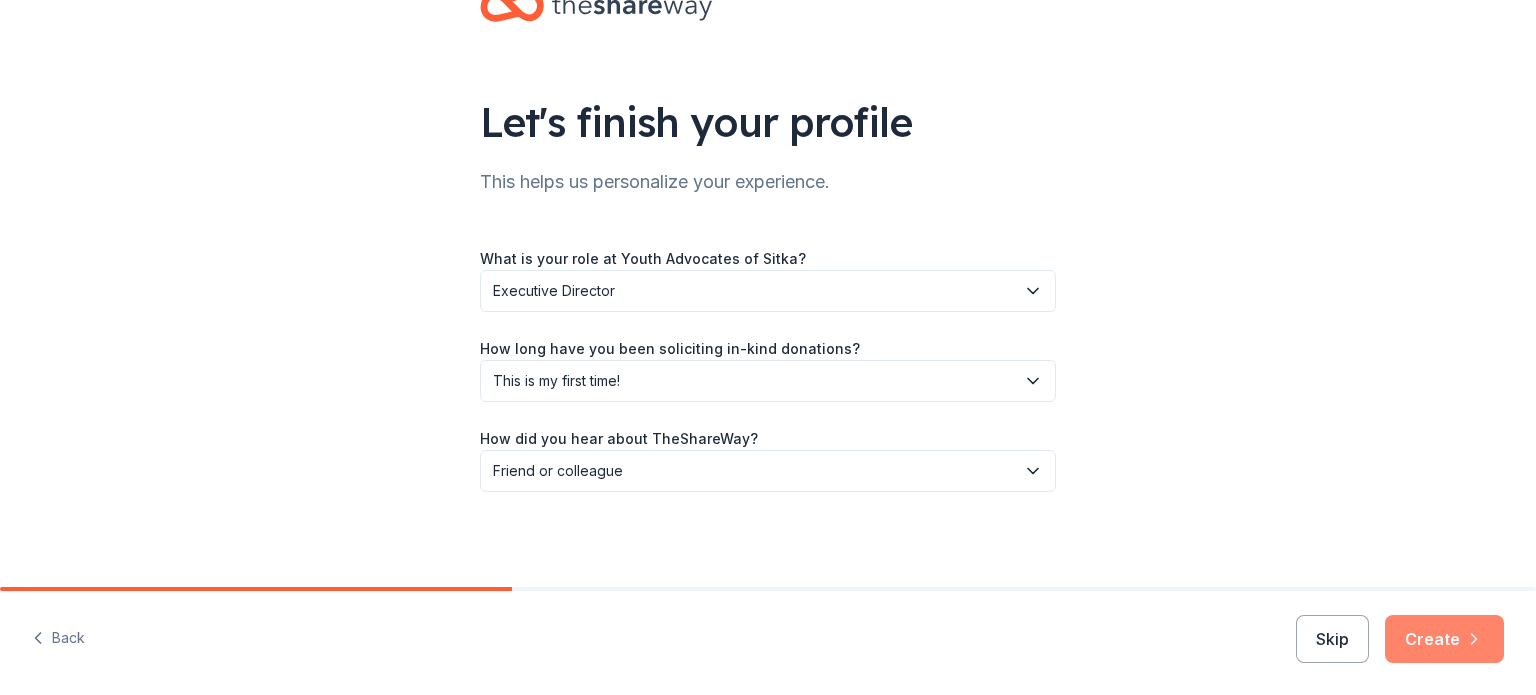 click on "Create" at bounding box center [1444, 639] 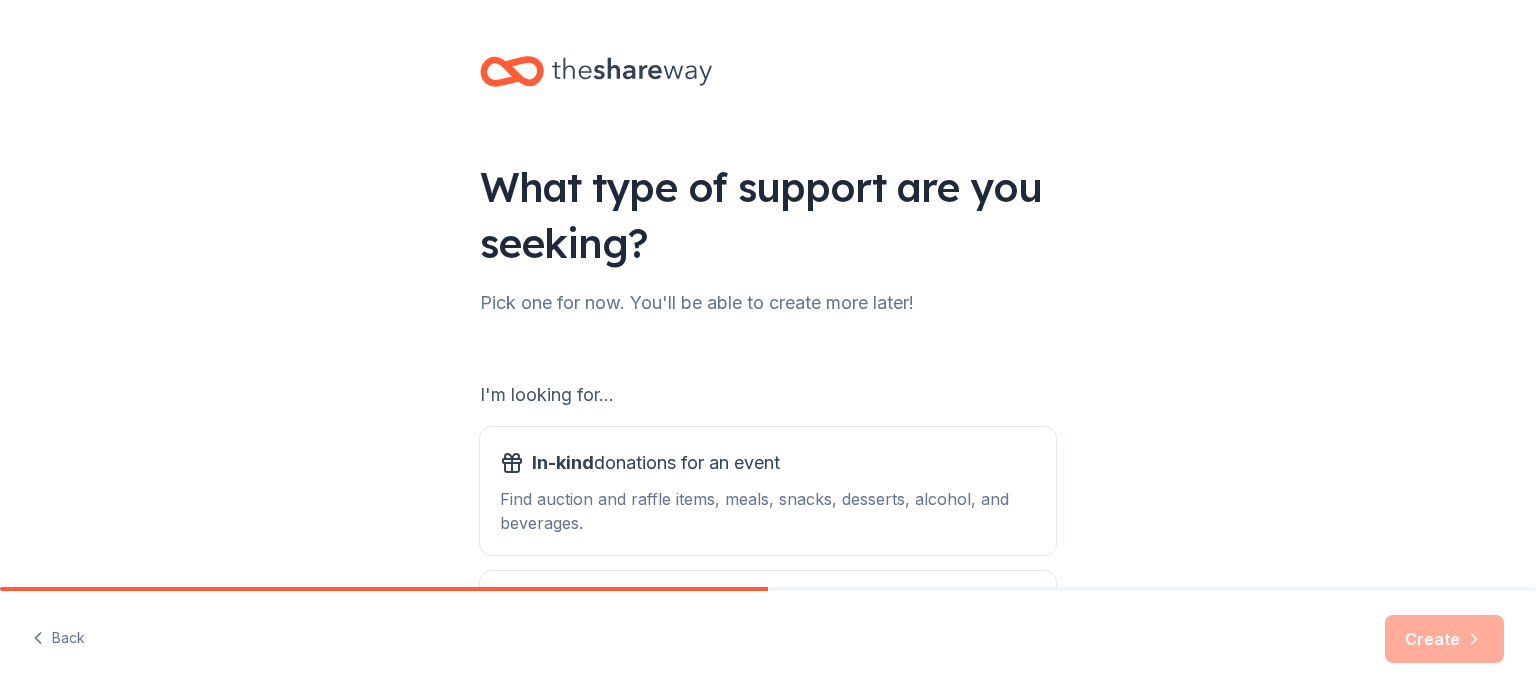 scroll, scrollTop: 200, scrollLeft: 0, axis: vertical 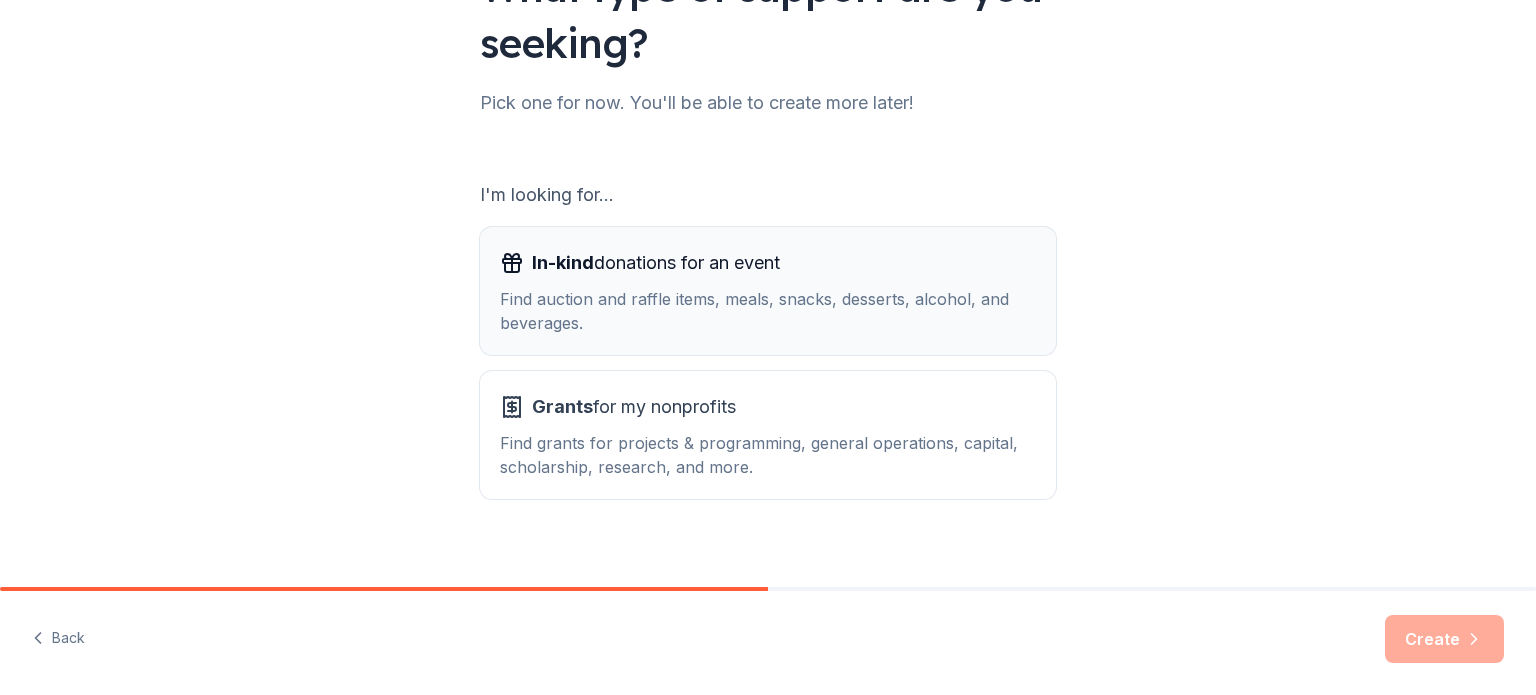 click on "Find auction and raffle items, meals, snacks, desserts, alcohol, and beverages." at bounding box center [768, 311] 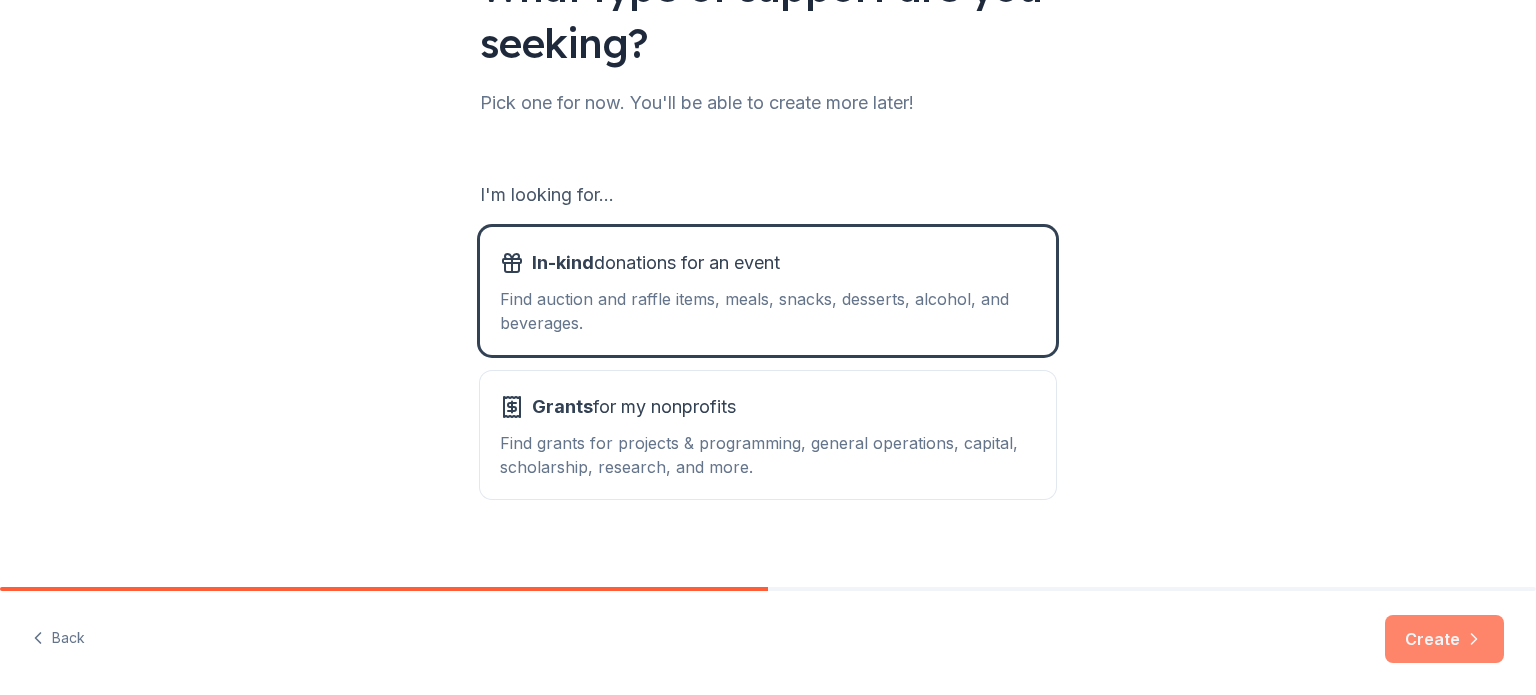 click on "Create" at bounding box center (1444, 639) 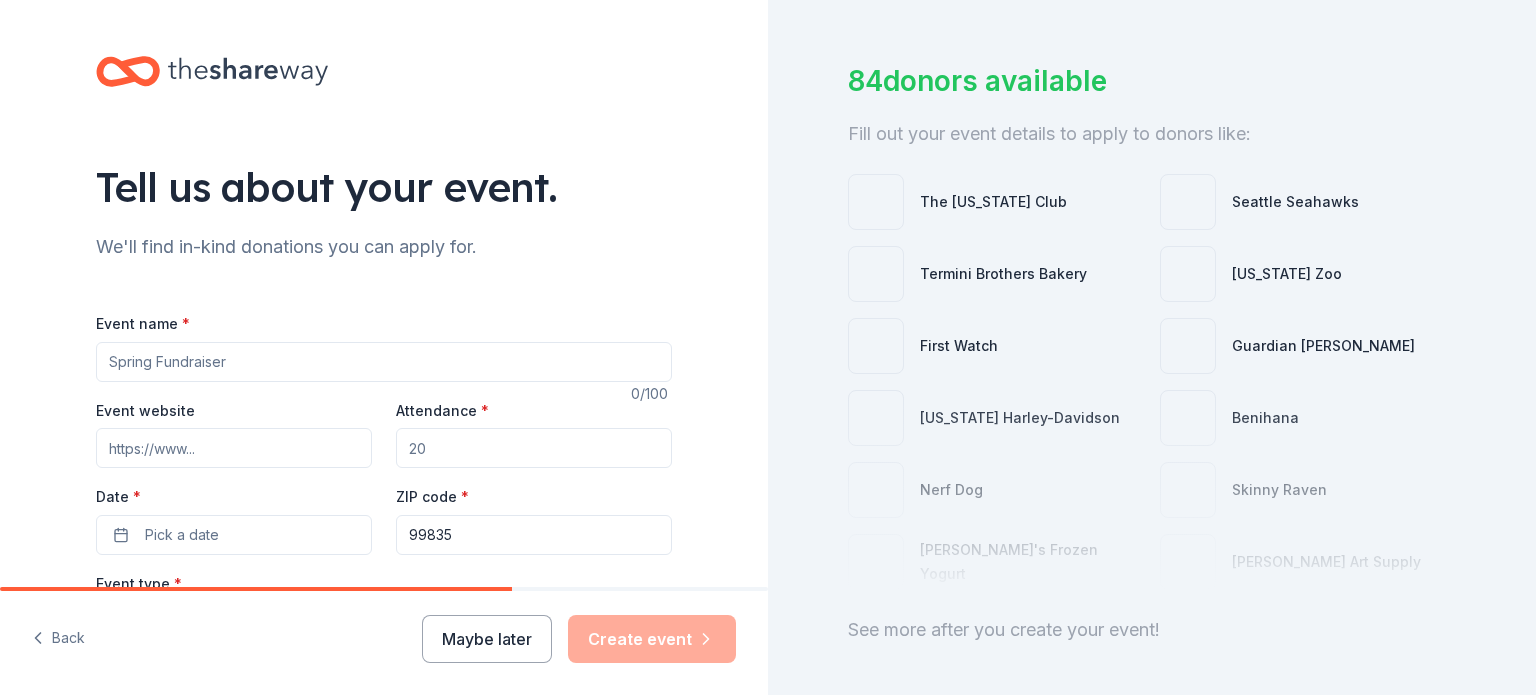 scroll, scrollTop: 194, scrollLeft: 0, axis: vertical 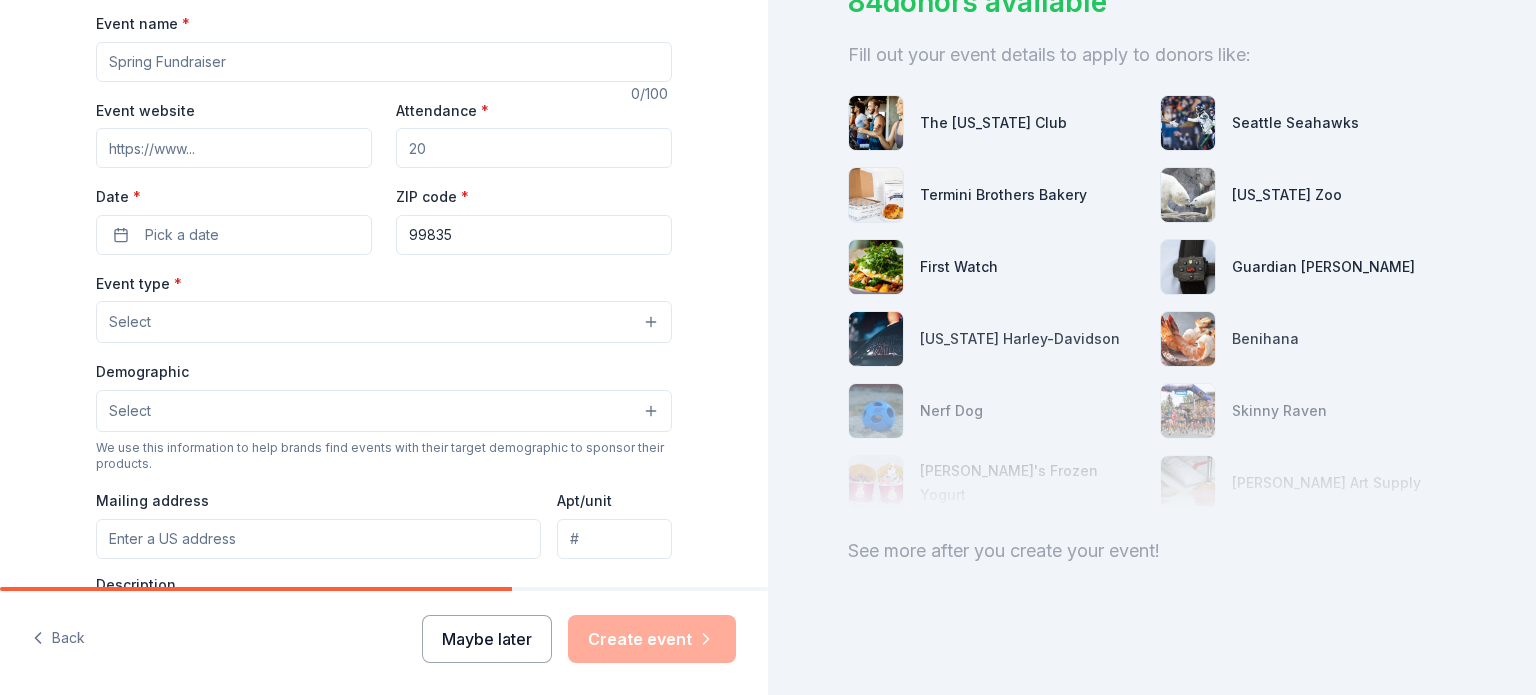 click on "Maybe later" at bounding box center (487, 639) 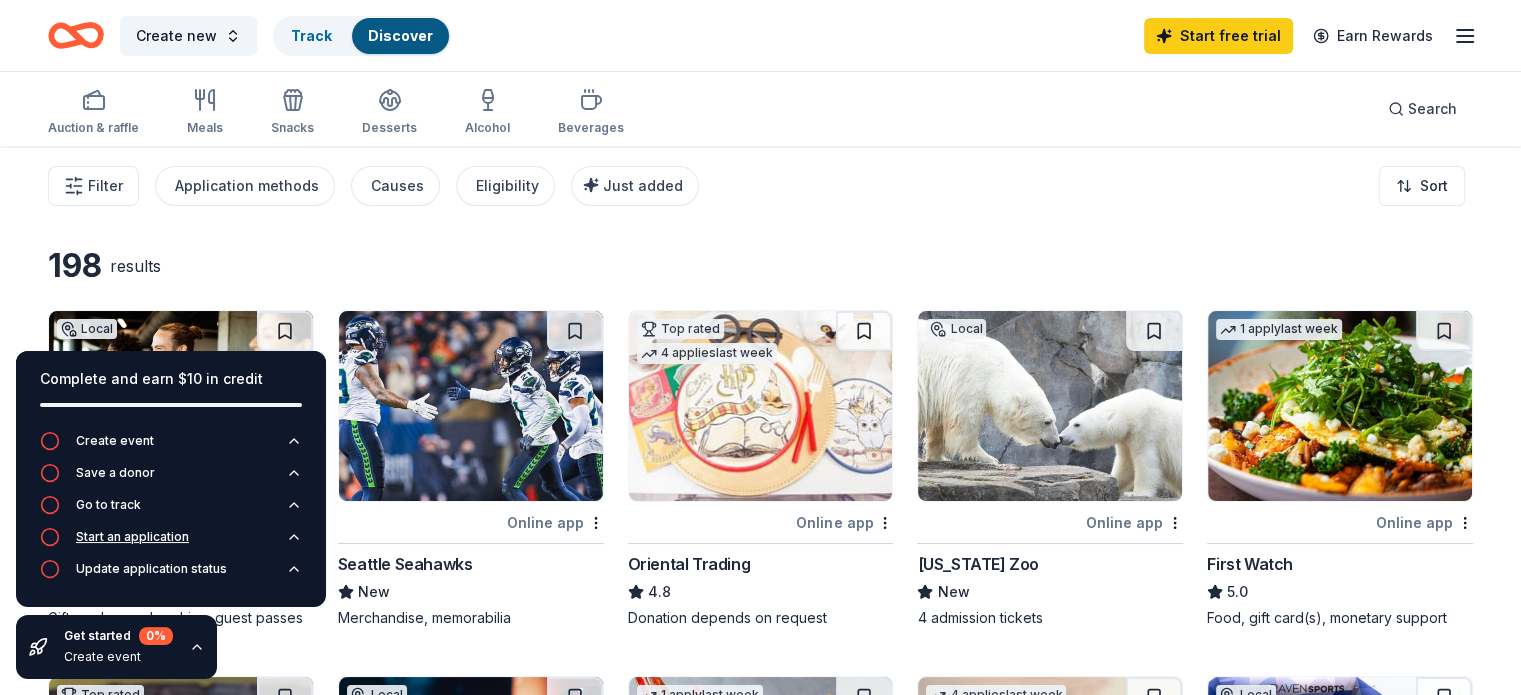 click on "Start an application" at bounding box center [132, 537] 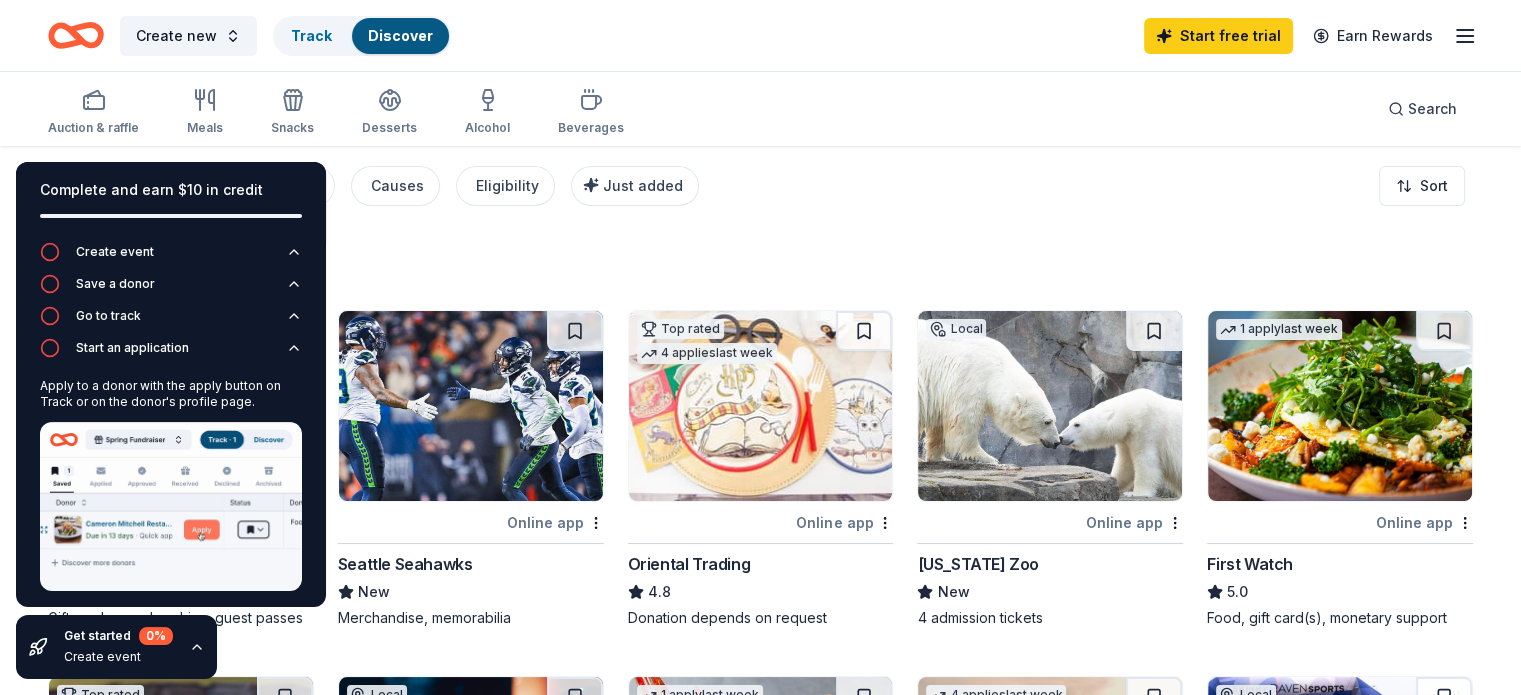 click on "Online app" at bounding box center [844, 522] 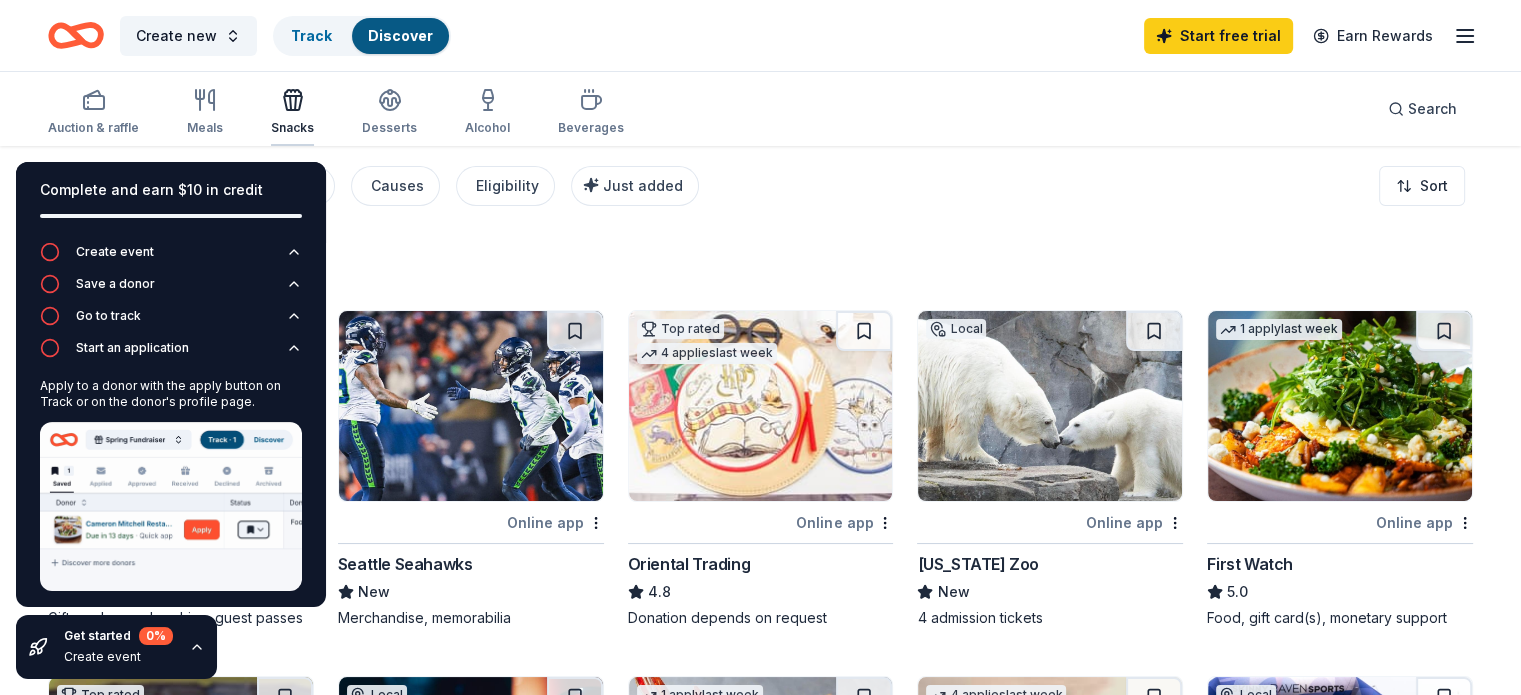 click 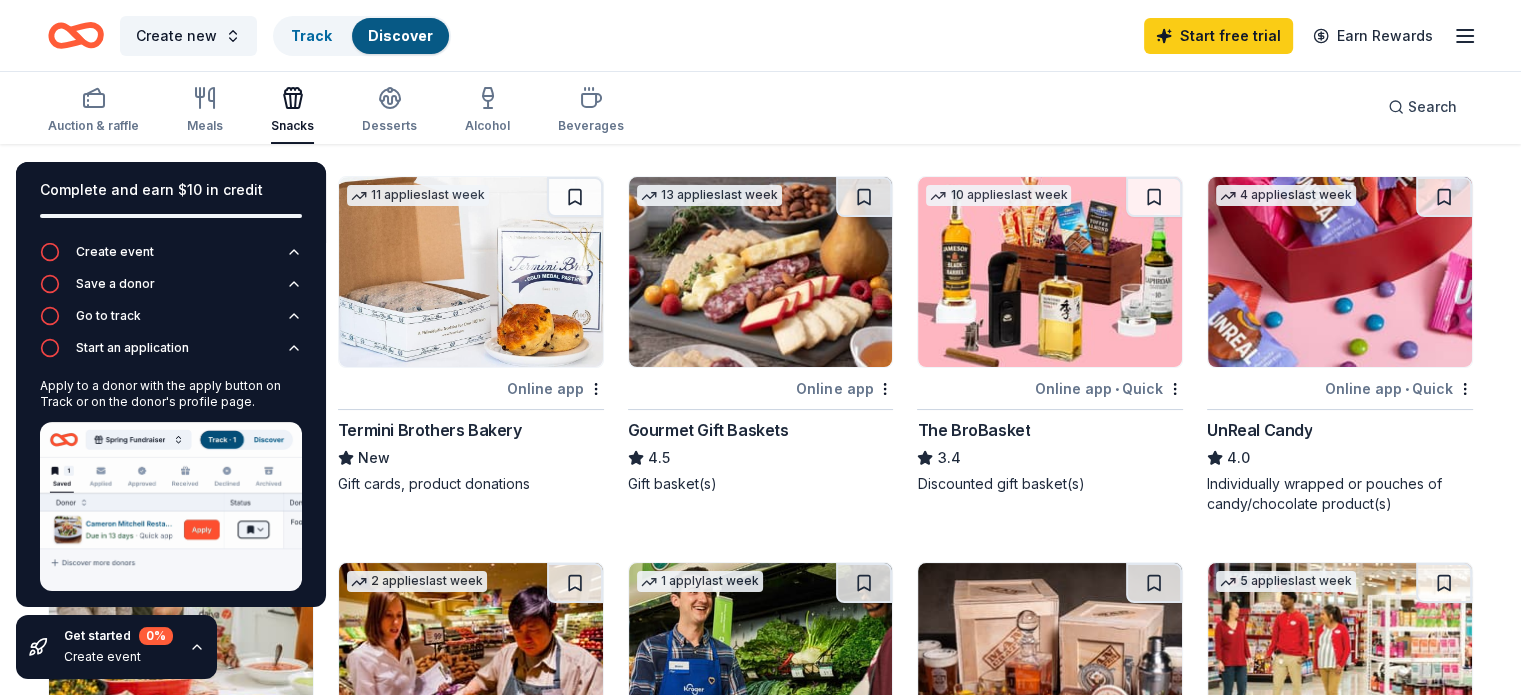 scroll, scrollTop: 300, scrollLeft: 0, axis: vertical 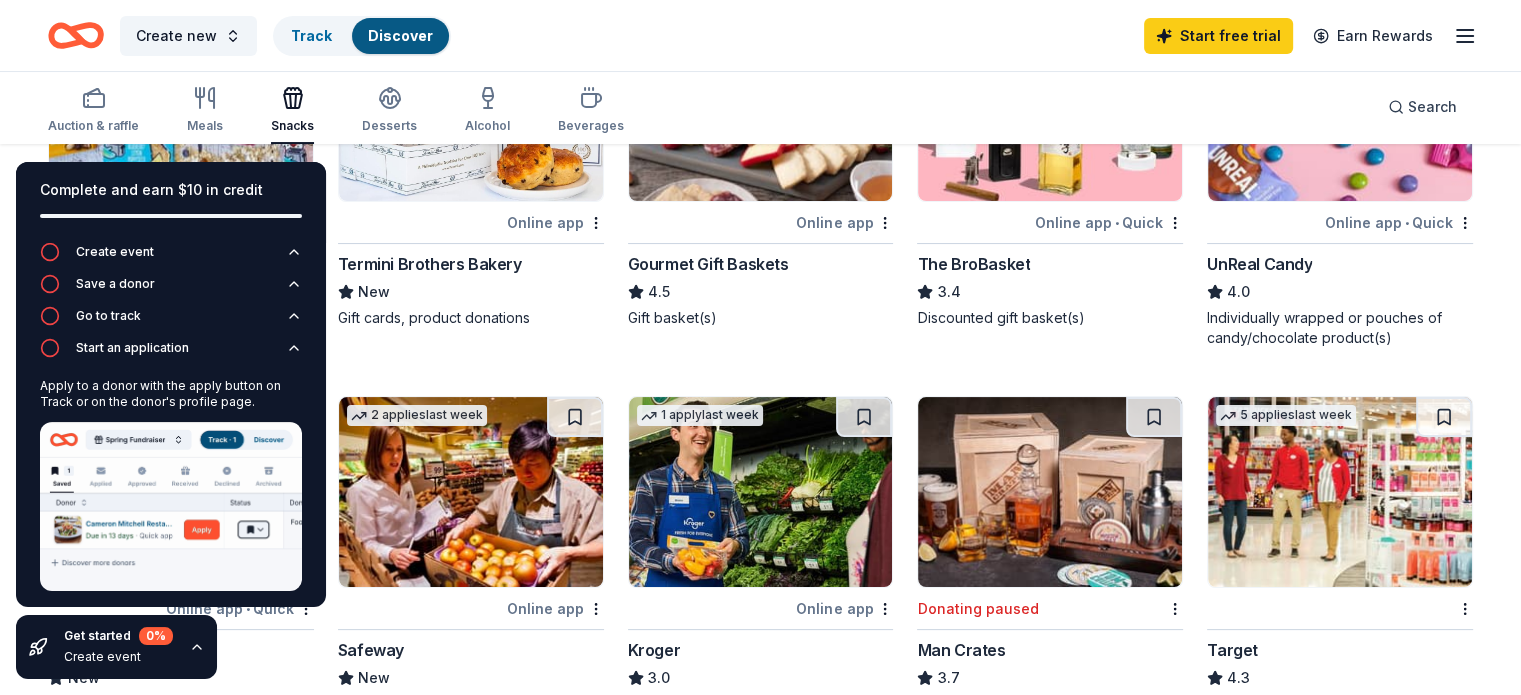 click on "Complete and earn $10 in credit Create event Save a donor Go to track Start an application Apply to a donor with the apply button on Track or on the donor's profile page. Update application status Get started 0 % Create event" at bounding box center (171, 420) 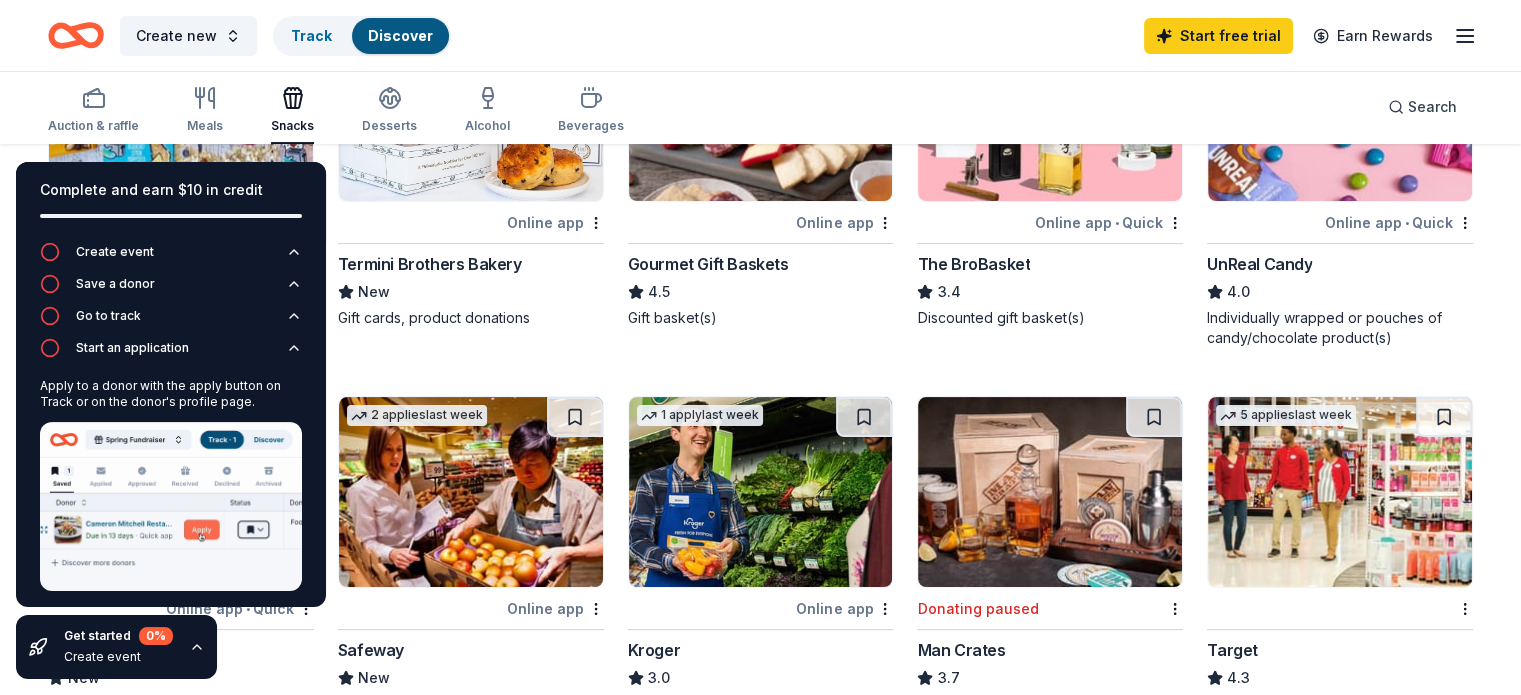 click 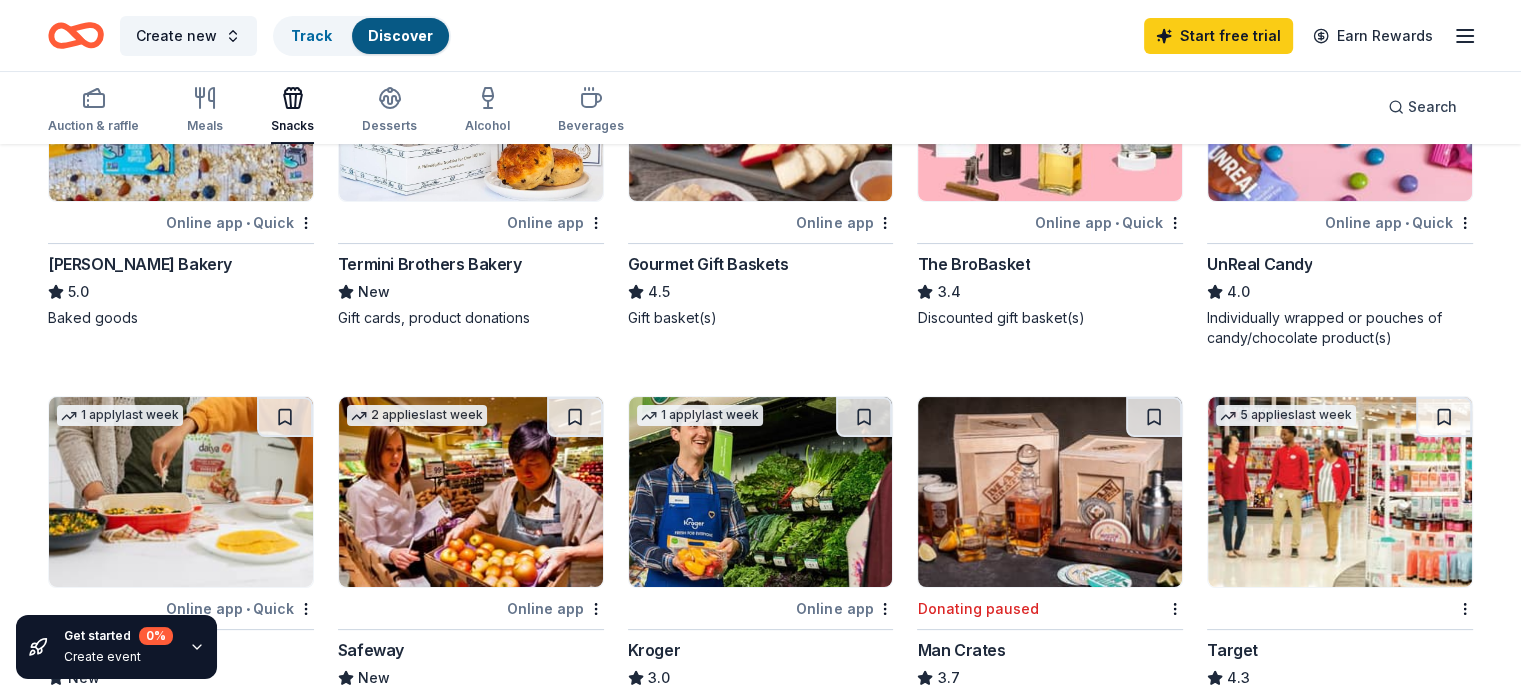 scroll, scrollTop: 200, scrollLeft: 0, axis: vertical 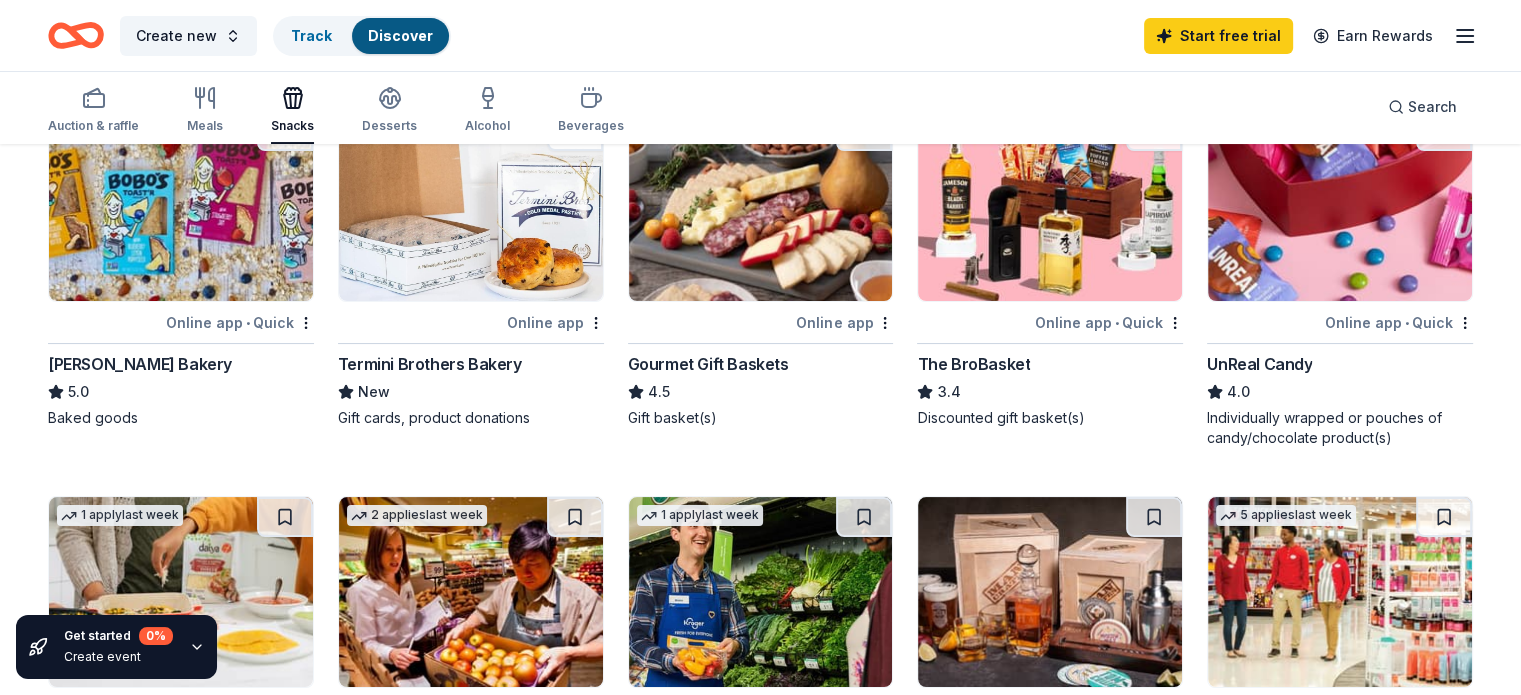 click on "Online app • Quick" at bounding box center (240, 322) 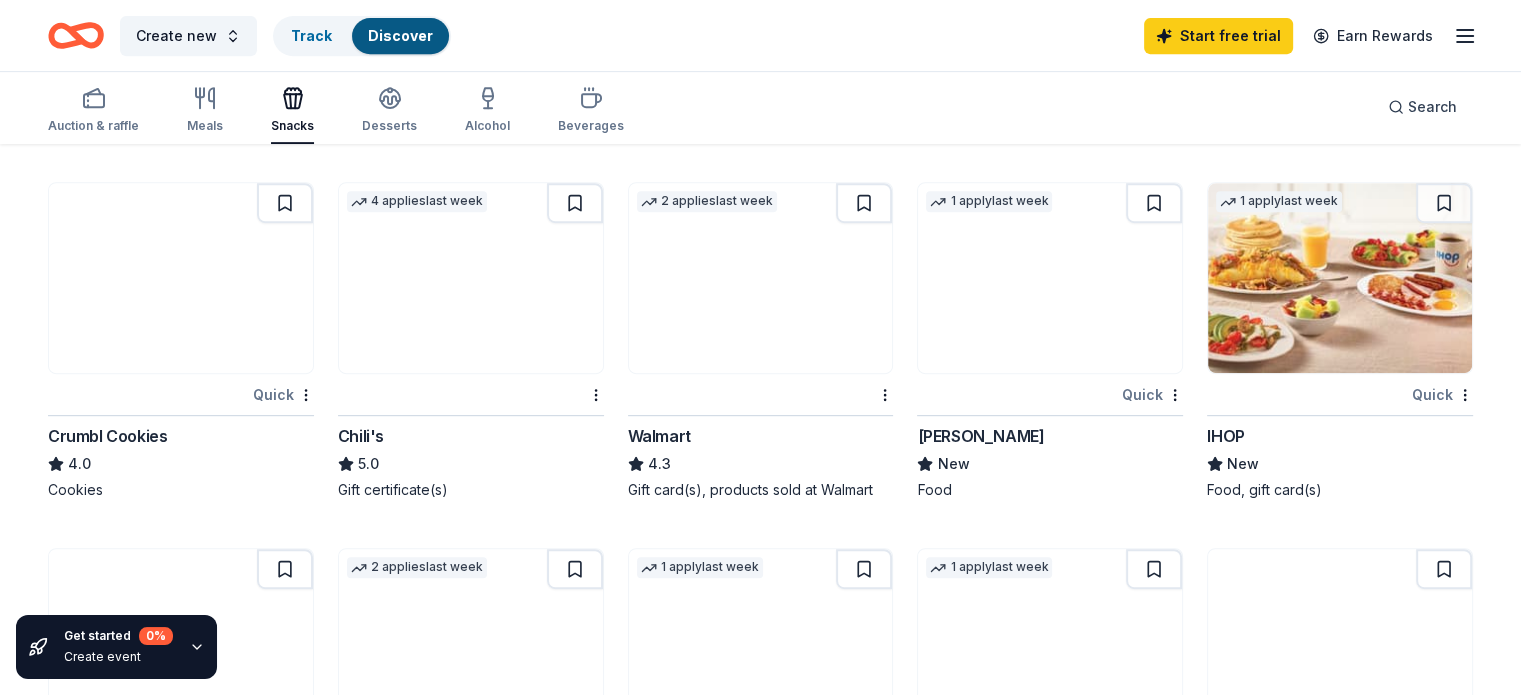 scroll, scrollTop: 1200, scrollLeft: 0, axis: vertical 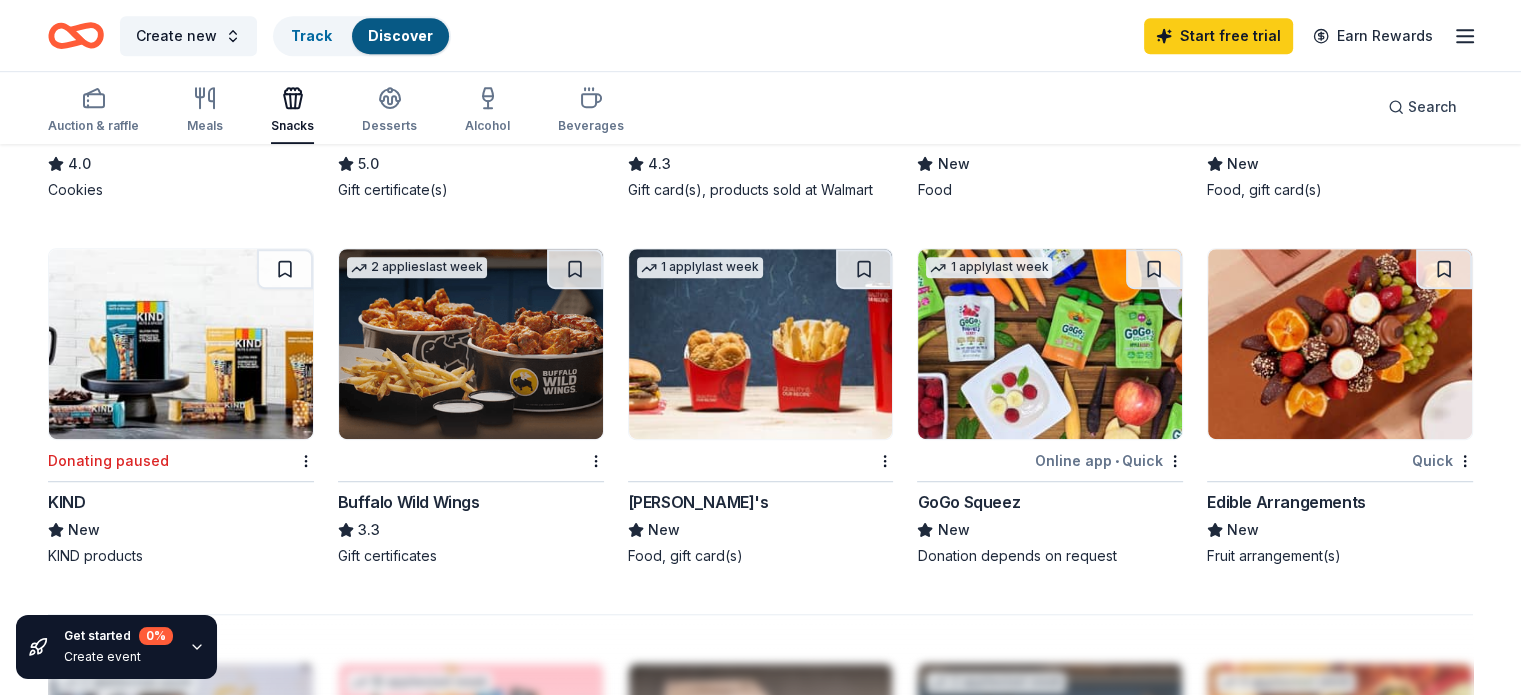 click on "Online app • Quick" at bounding box center (1109, 460) 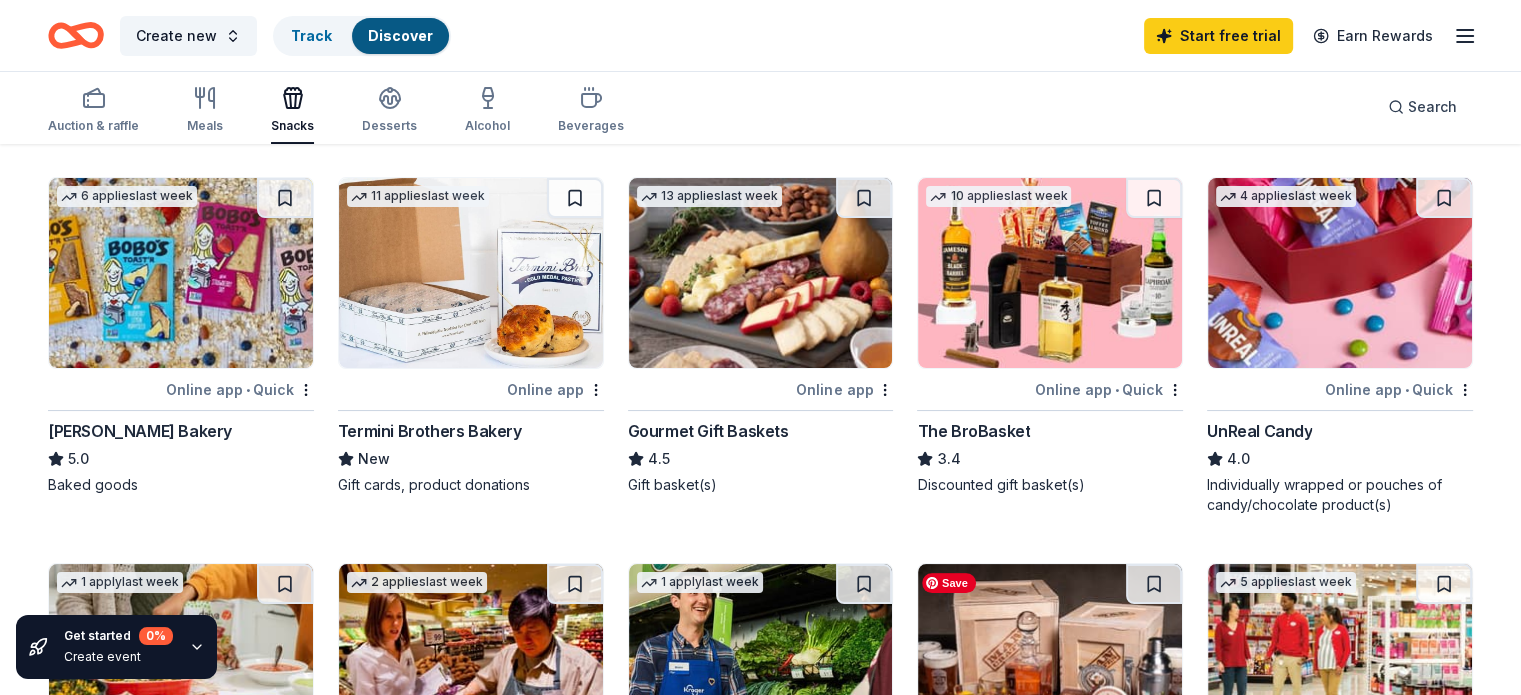 scroll, scrollTop: 100, scrollLeft: 0, axis: vertical 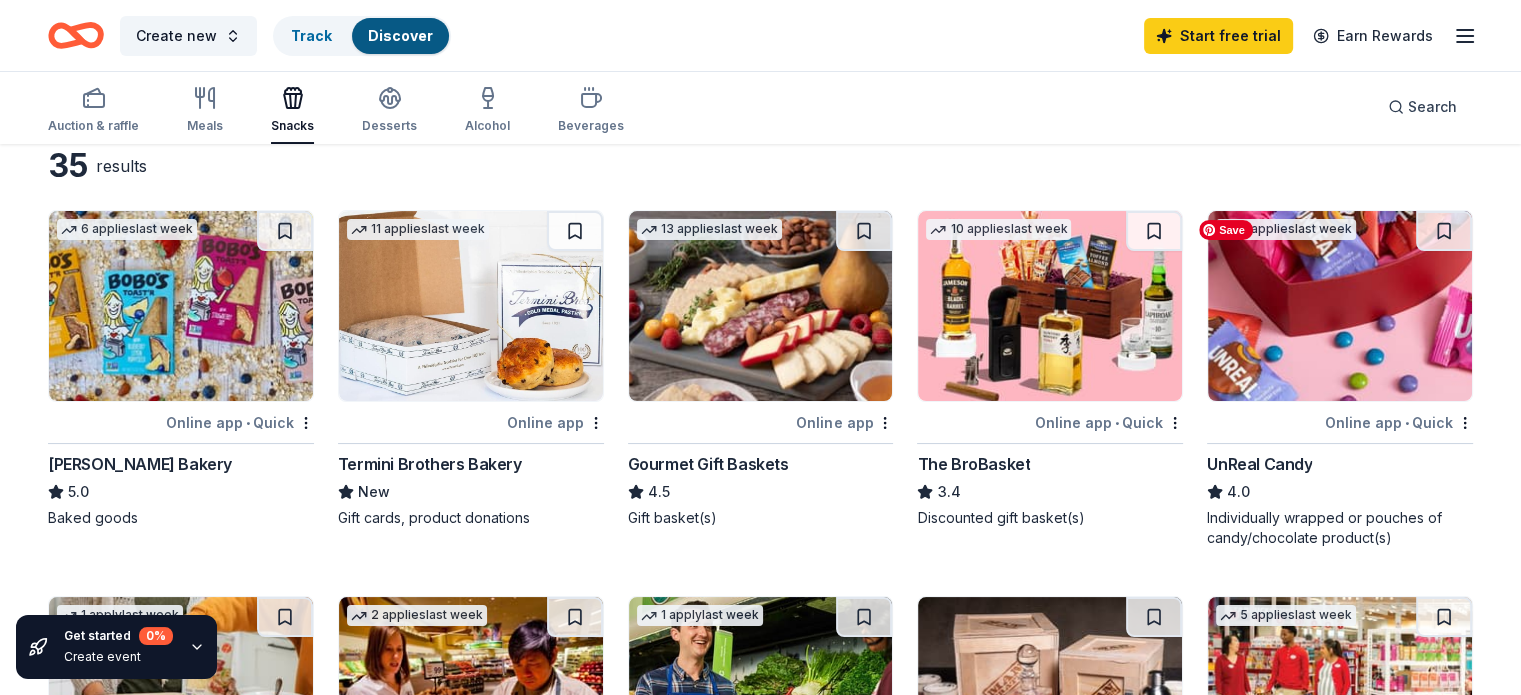 click at bounding box center [1340, 306] 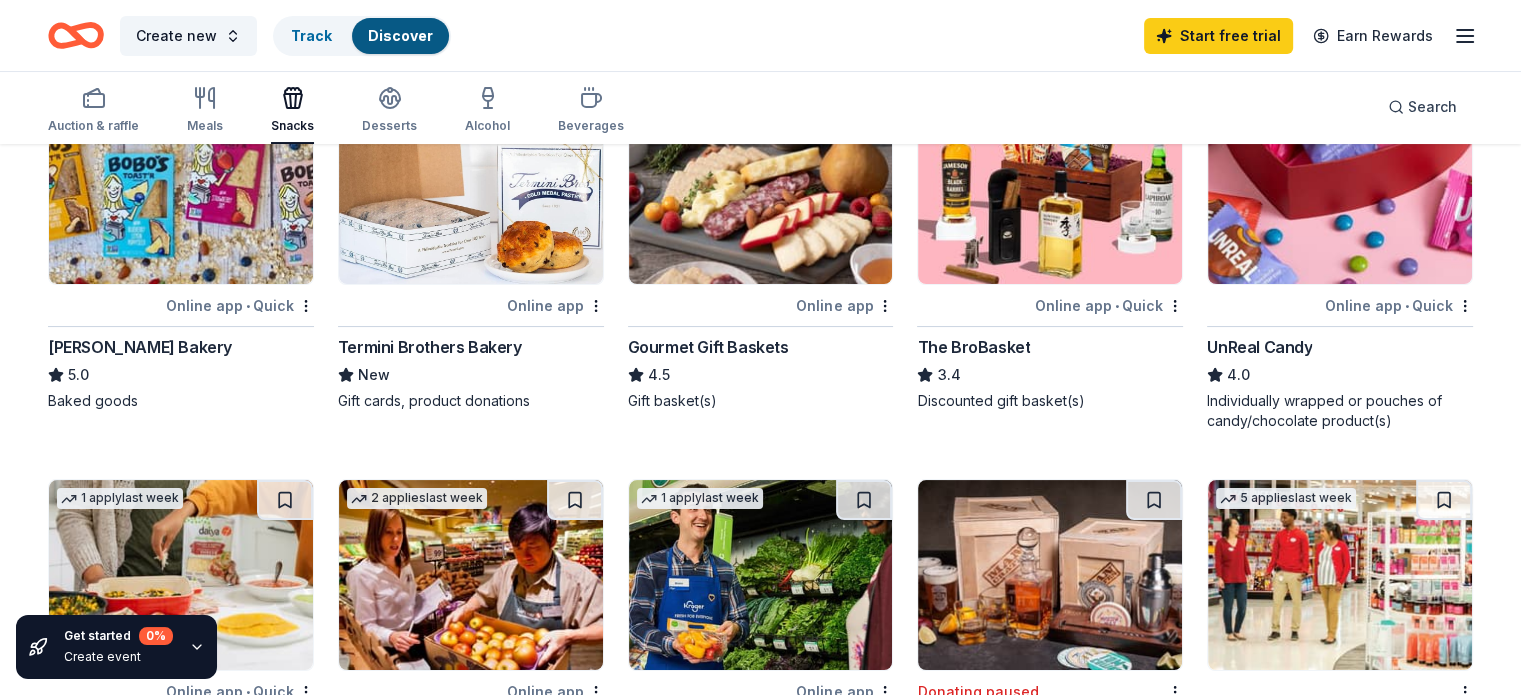 scroll, scrollTop: 0, scrollLeft: 0, axis: both 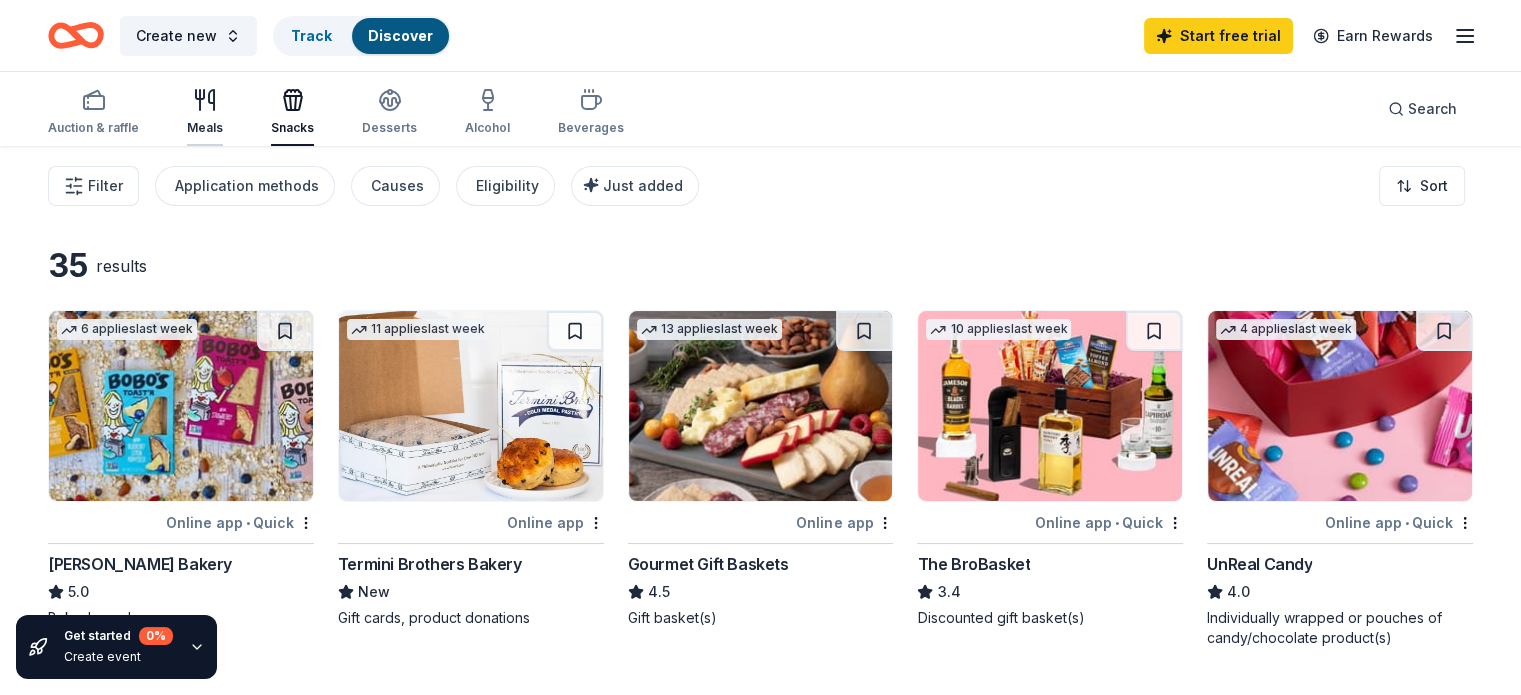 click 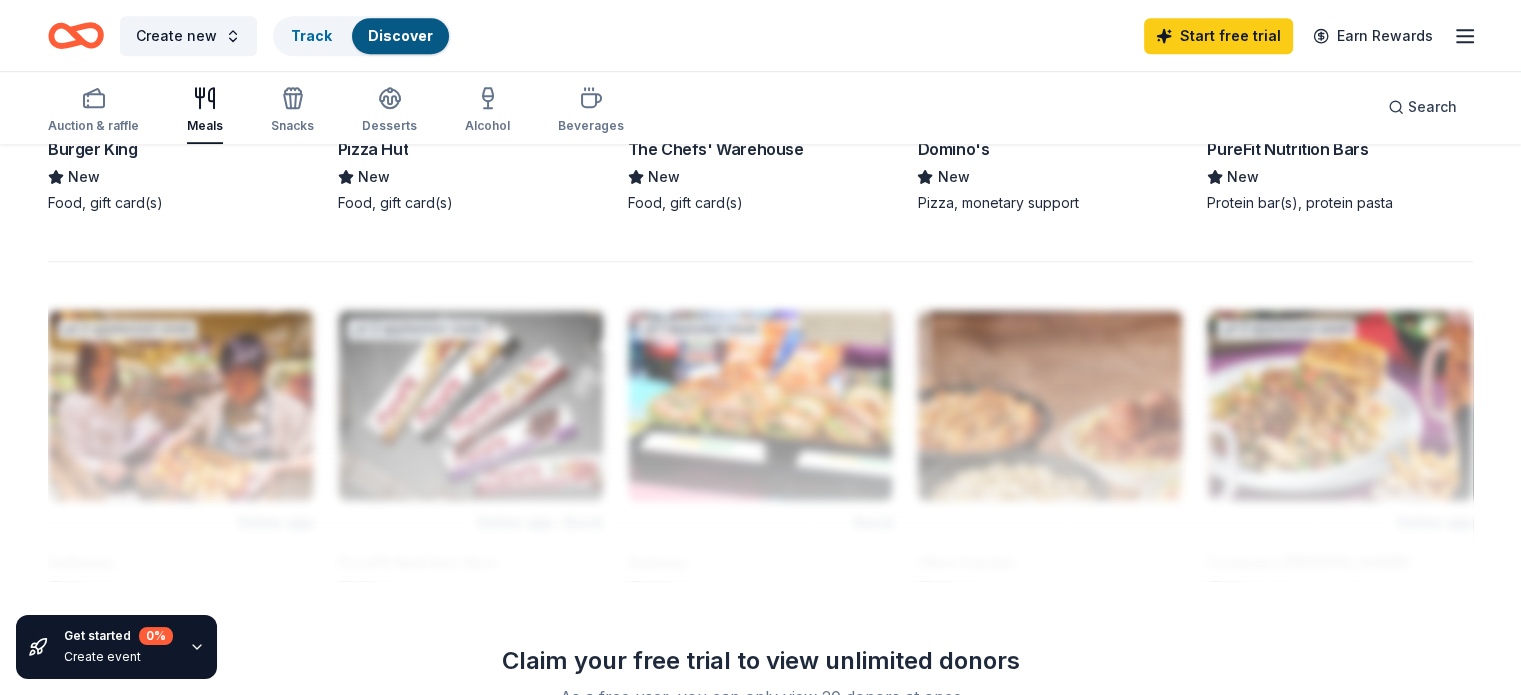 scroll, scrollTop: 1400, scrollLeft: 0, axis: vertical 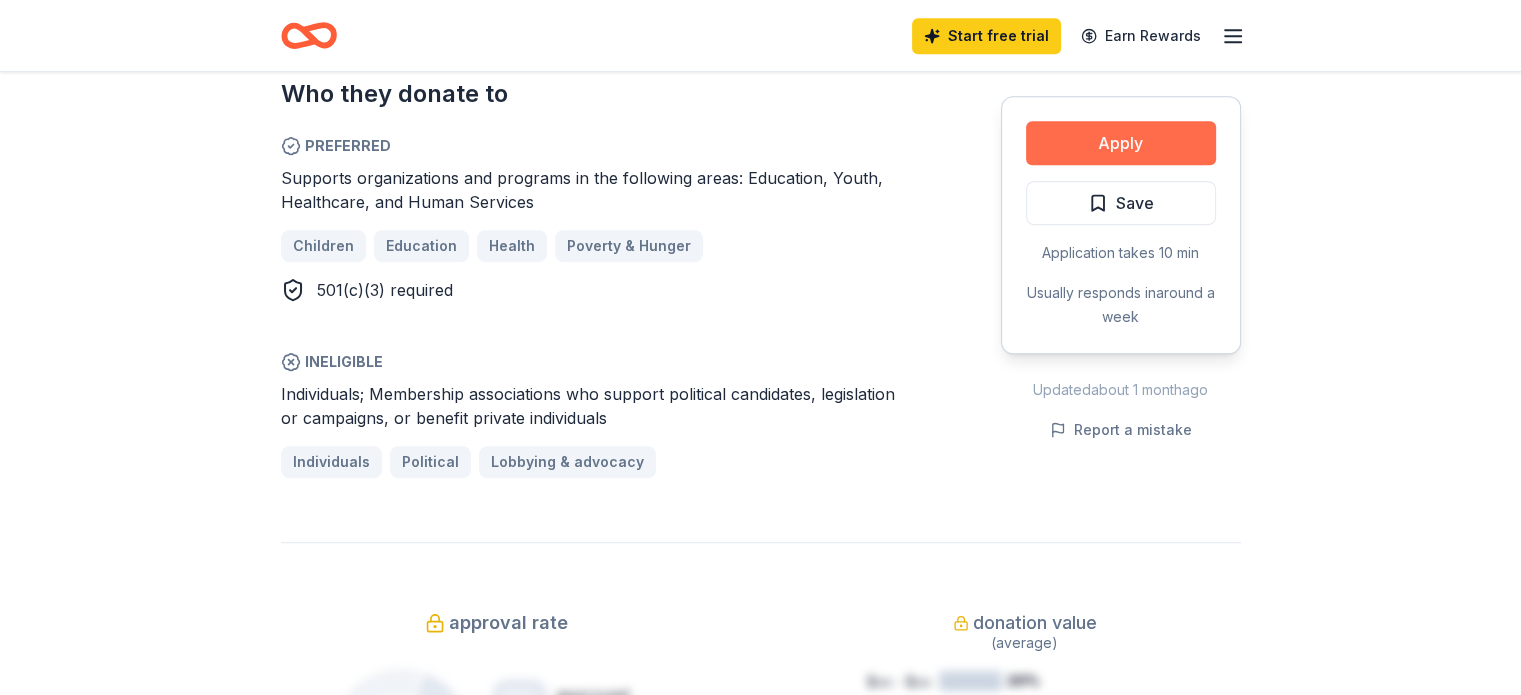 click on "Apply" at bounding box center (1121, 143) 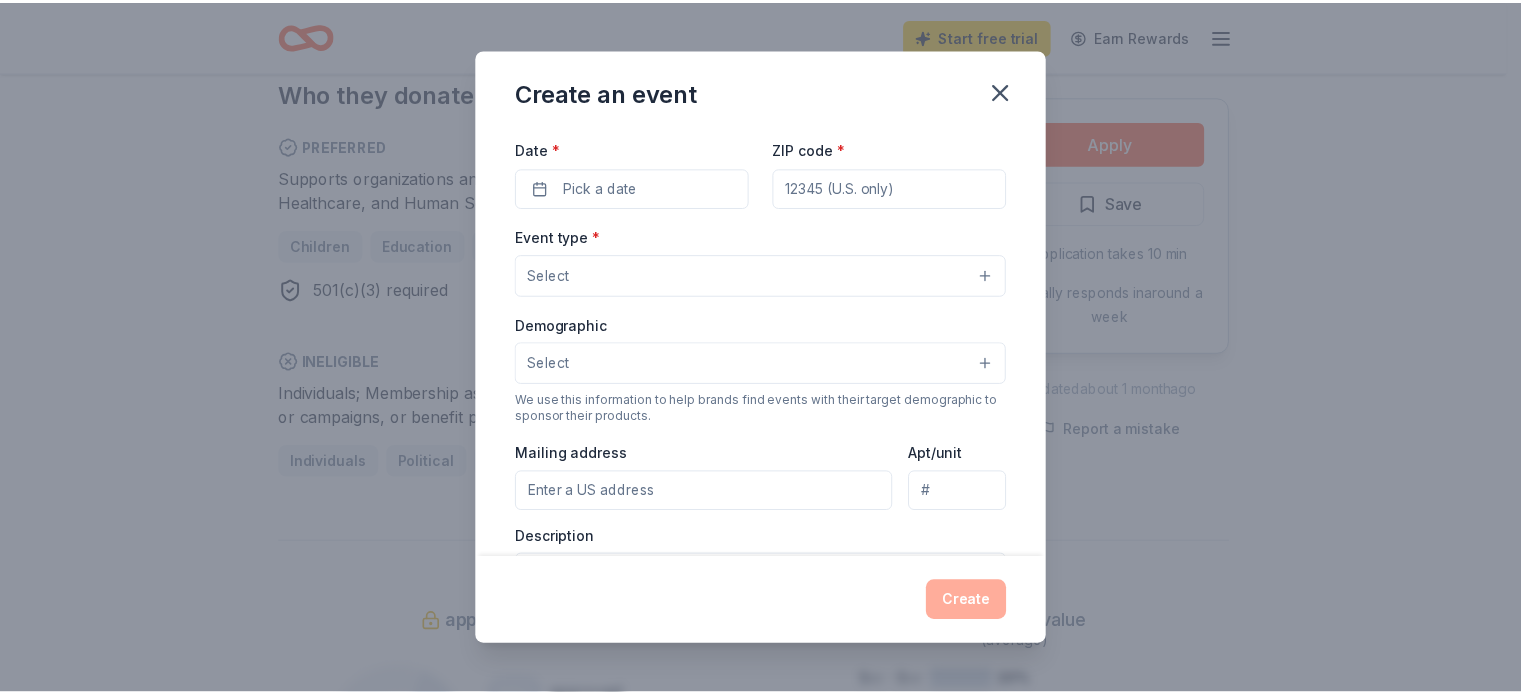 scroll, scrollTop: 0, scrollLeft: 0, axis: both 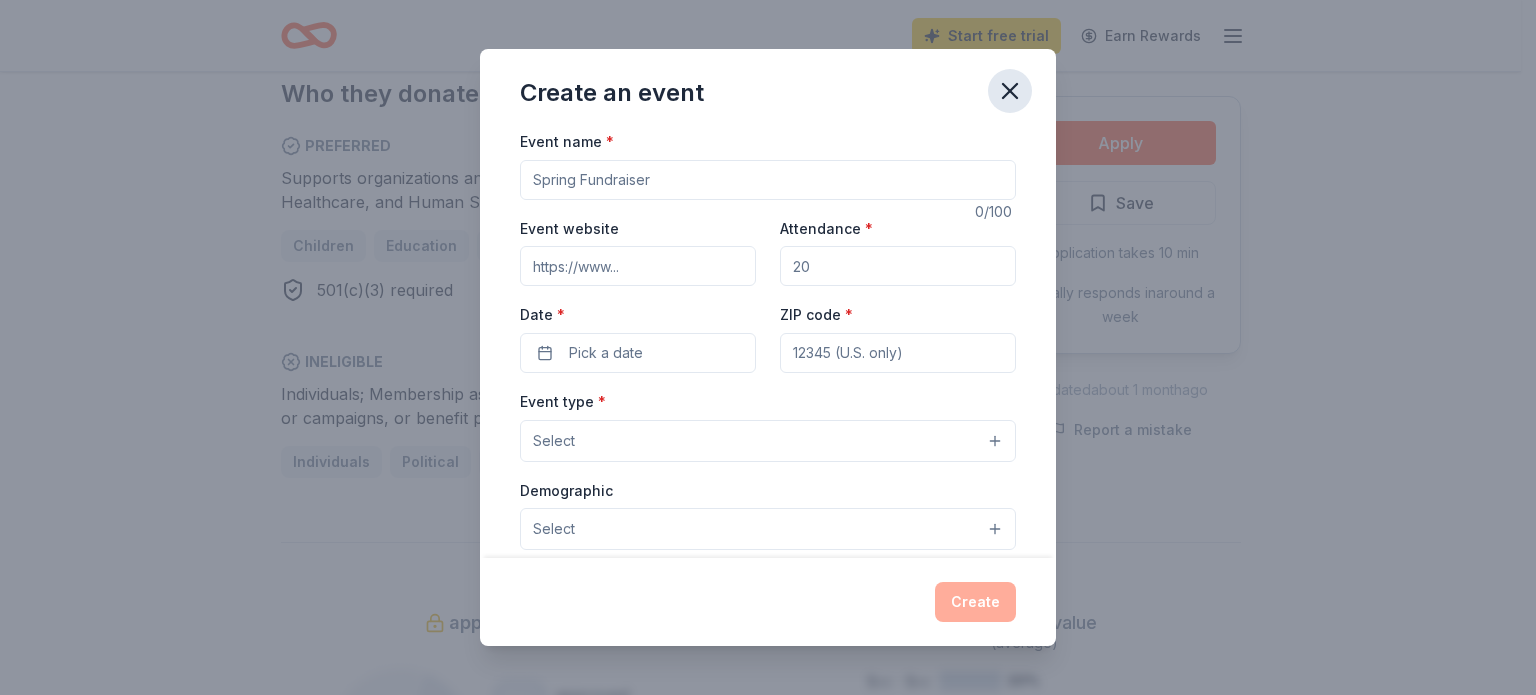 click 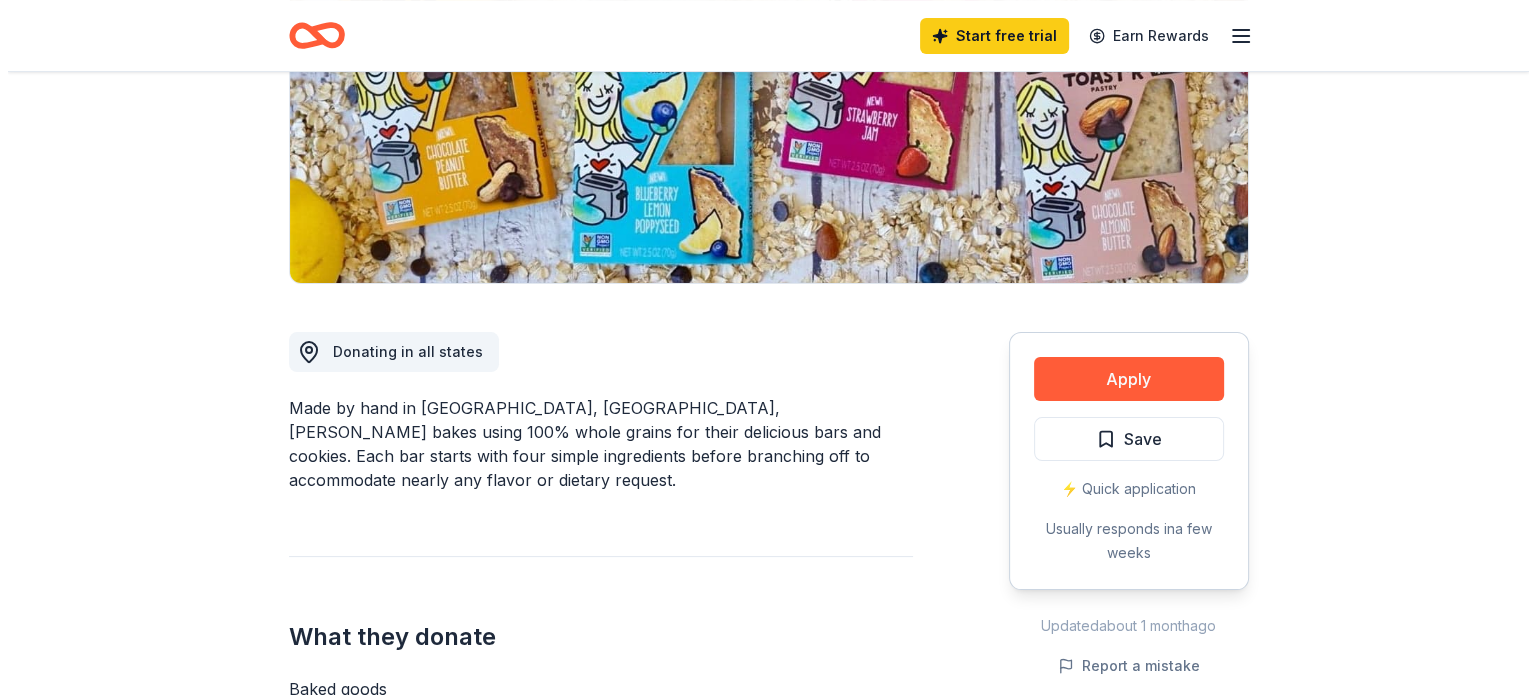 scroll, scrollTop: 400, scrollLeft: 0, axis: vertical 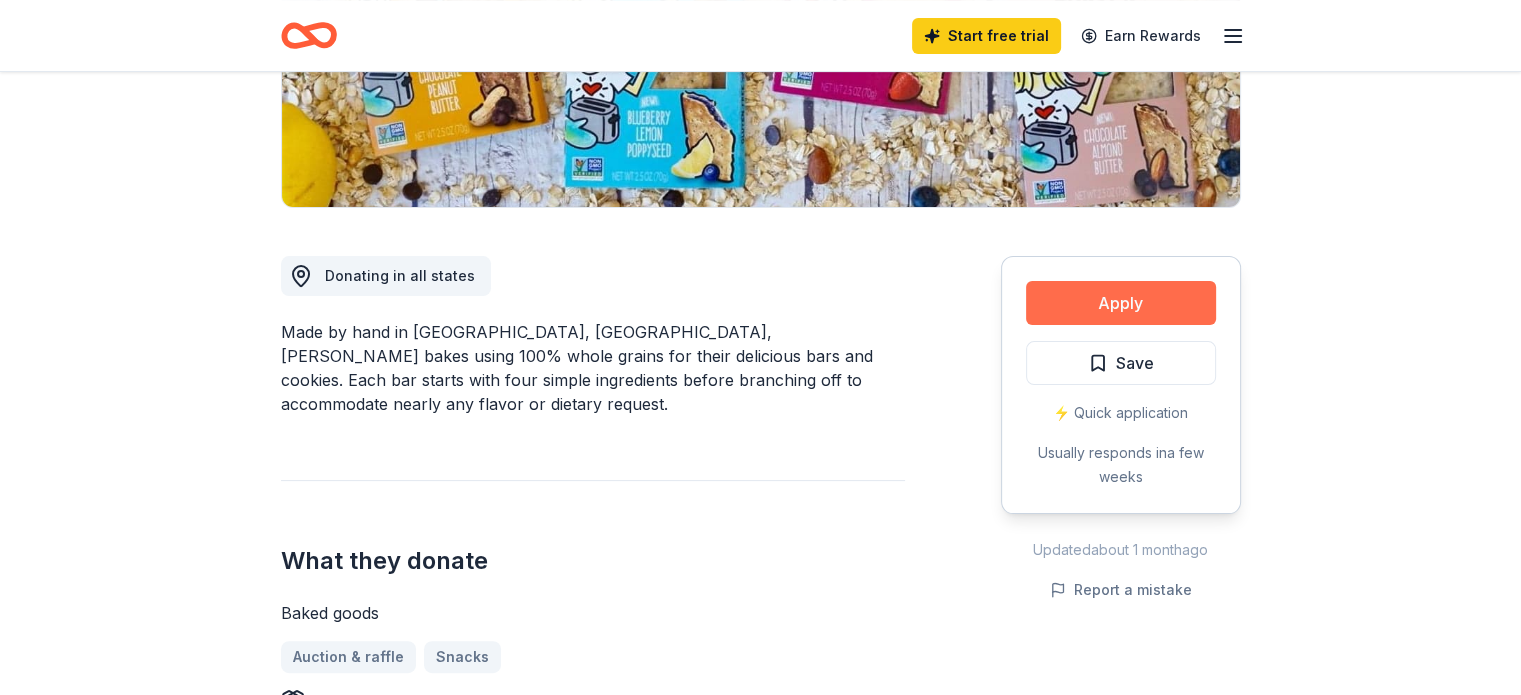 click on "Apply" at bounding box center (1121, 303) 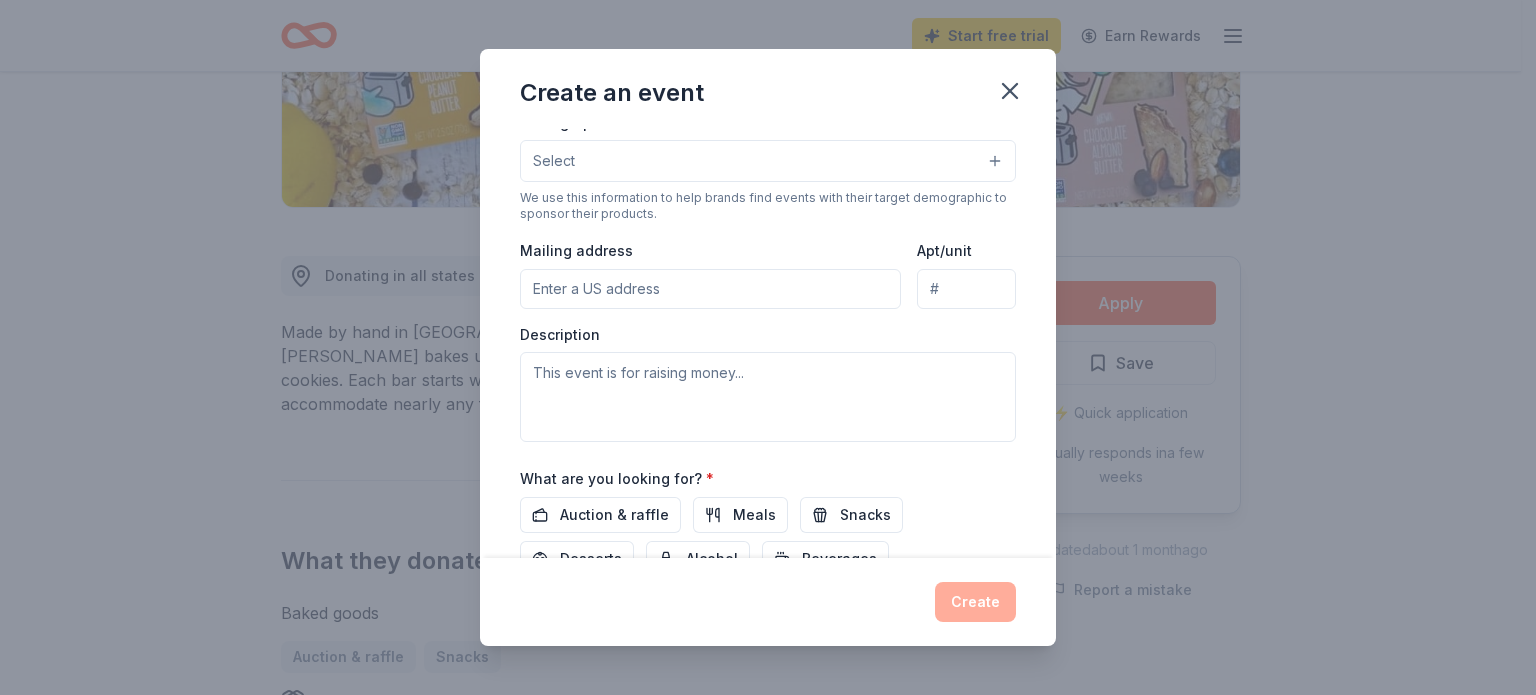 scroll, scrollTop: 500, scrollLeft: 0, axis: vertical 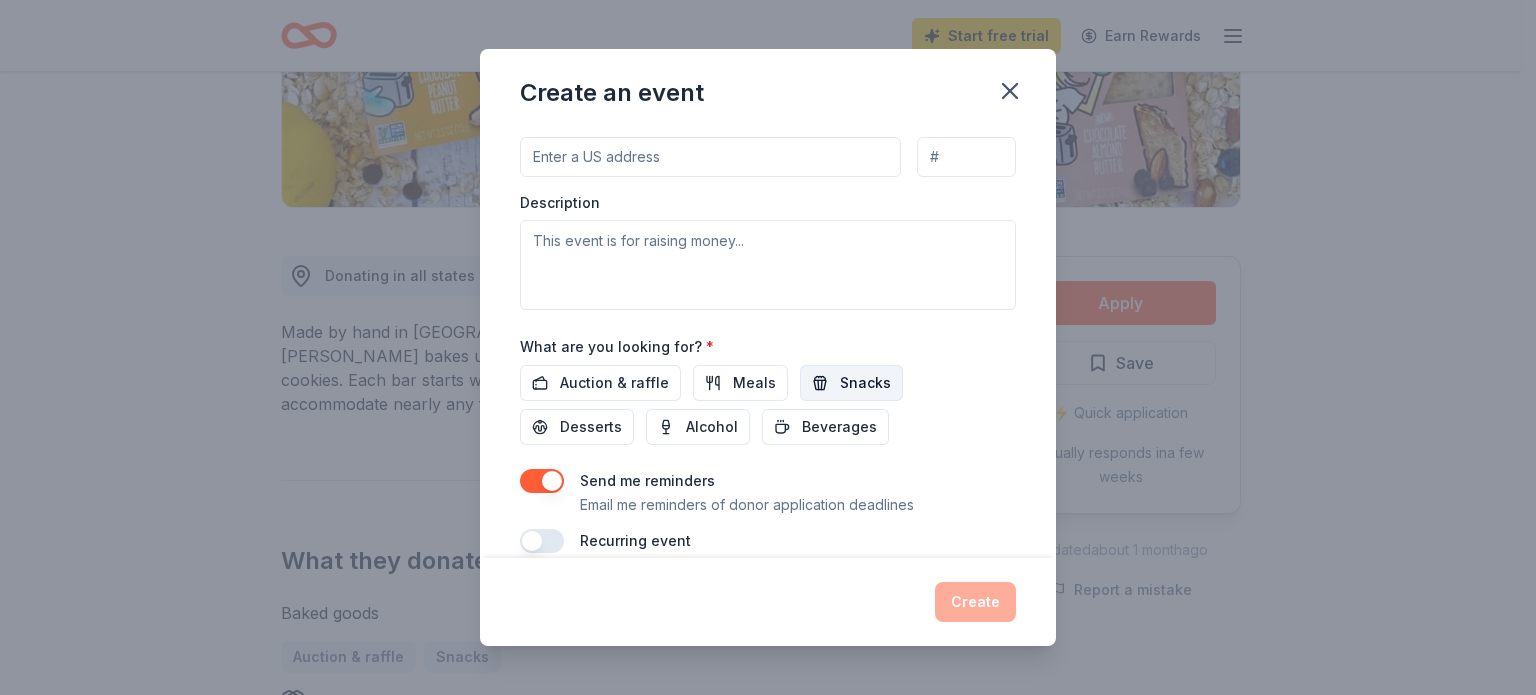 click on "Snacks" at bounding box center (865, 383) 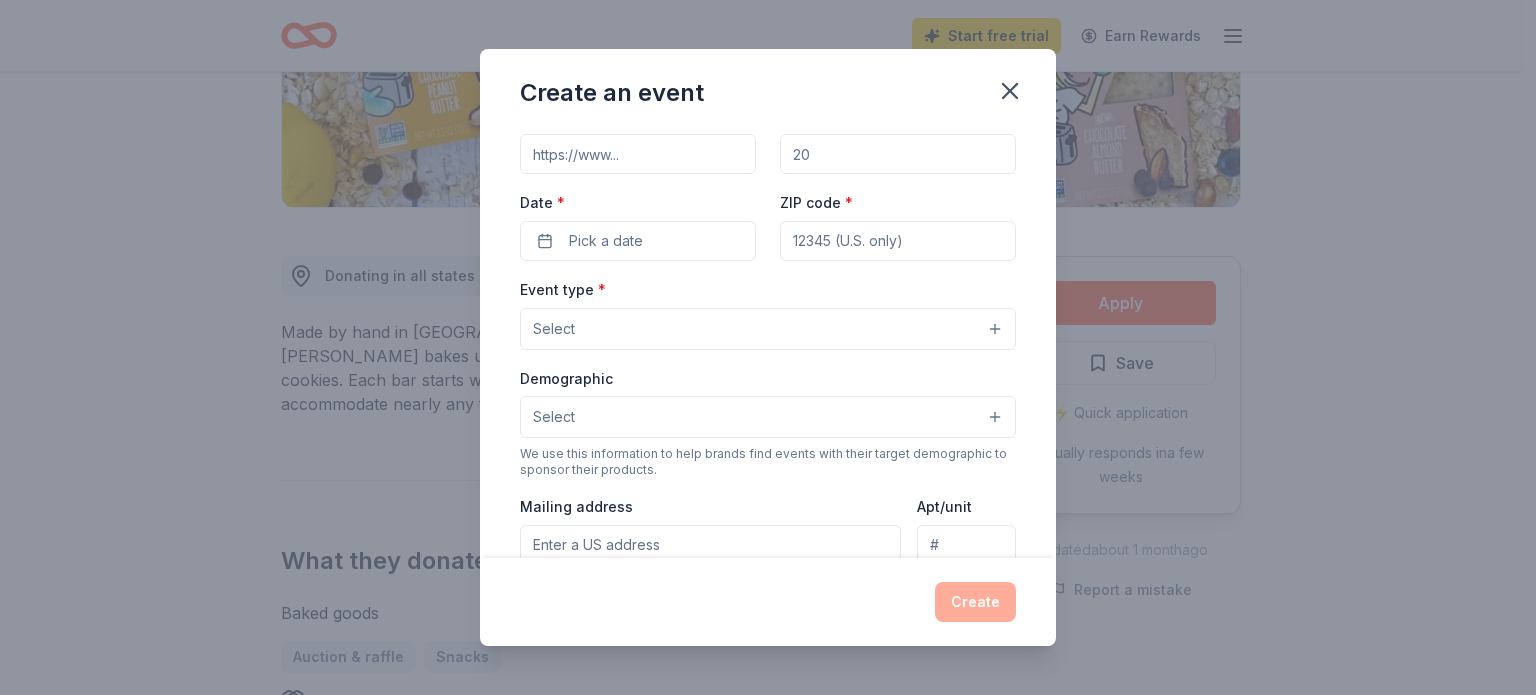 scroll, scrollTop: 100, scrollLeft: 0, axis: vertical 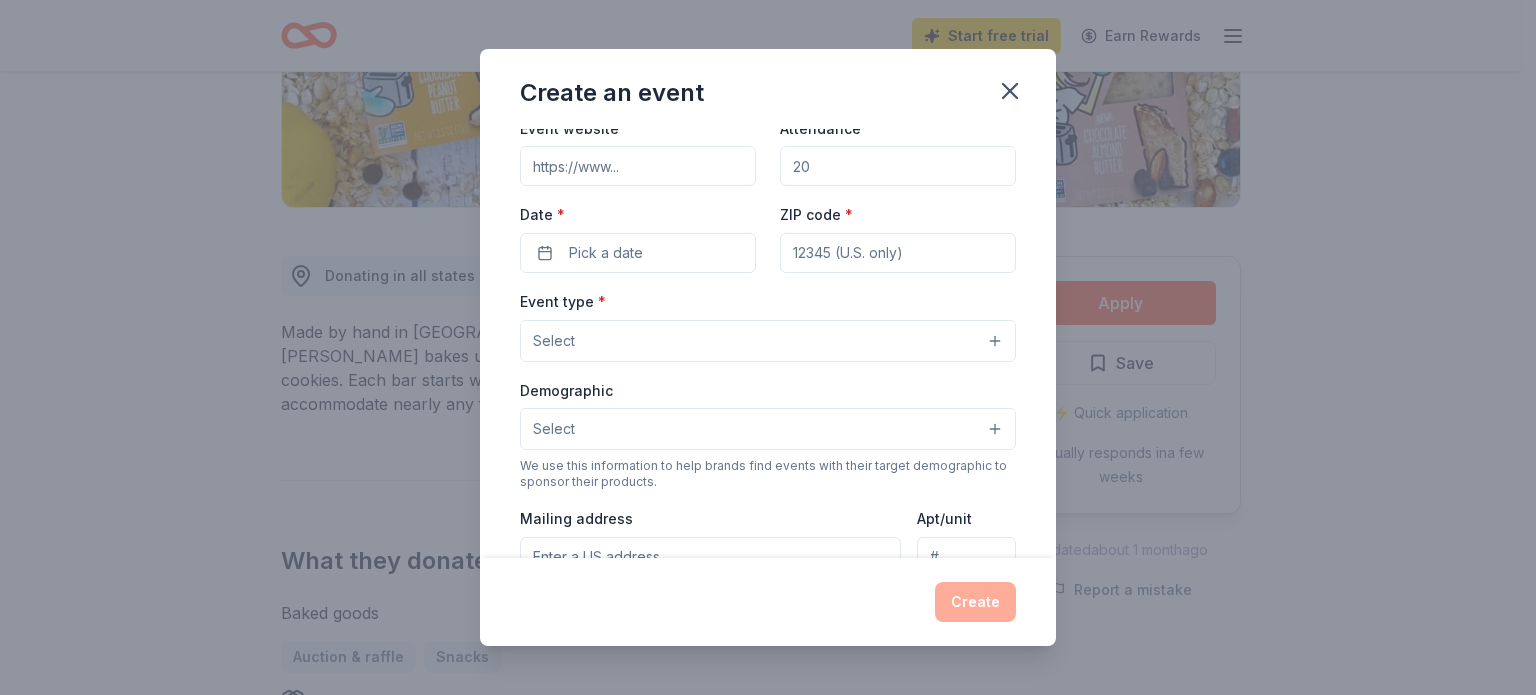 click on "Select" at bounding box center [768, 429] 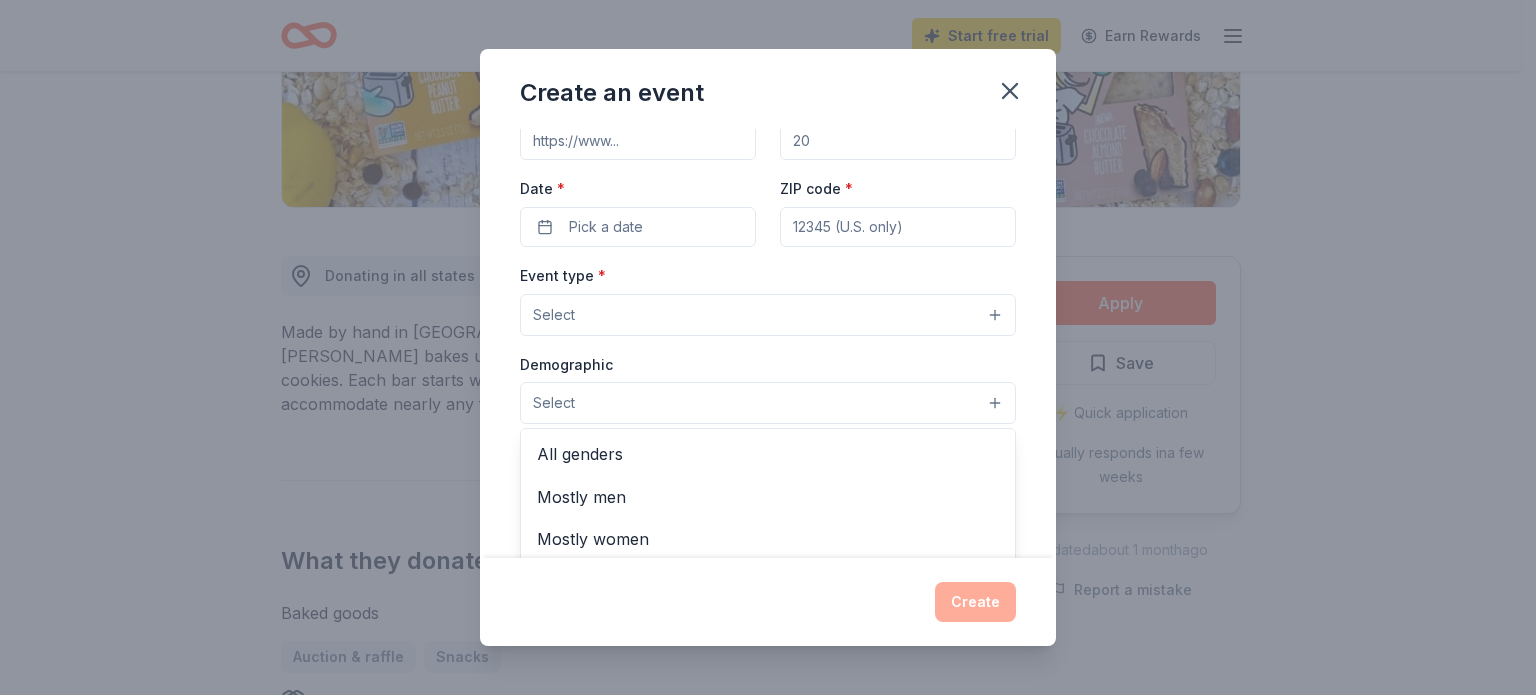 scroll, scrollTop: 200, scrollLeft: 0, axis: vertical 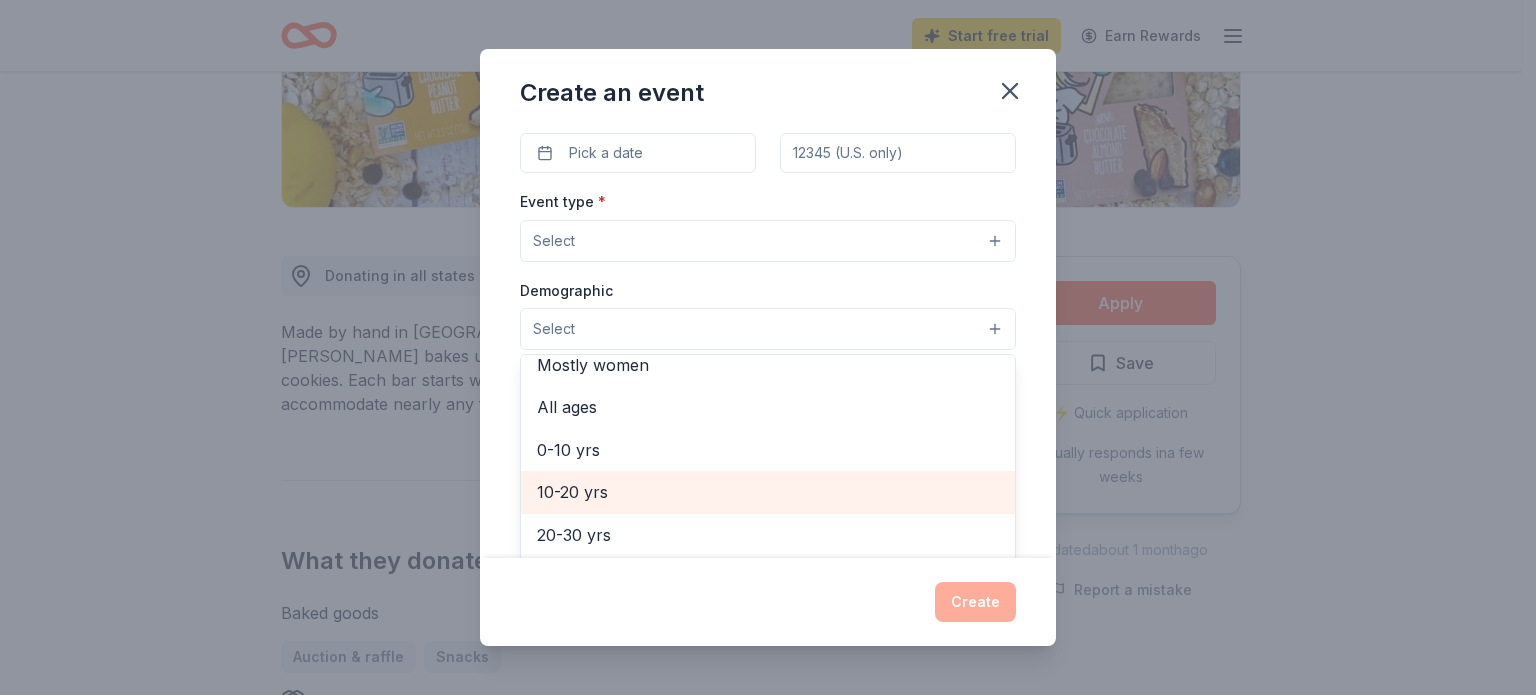 click on "10-20 yrs" at bounding box center (768, 492) 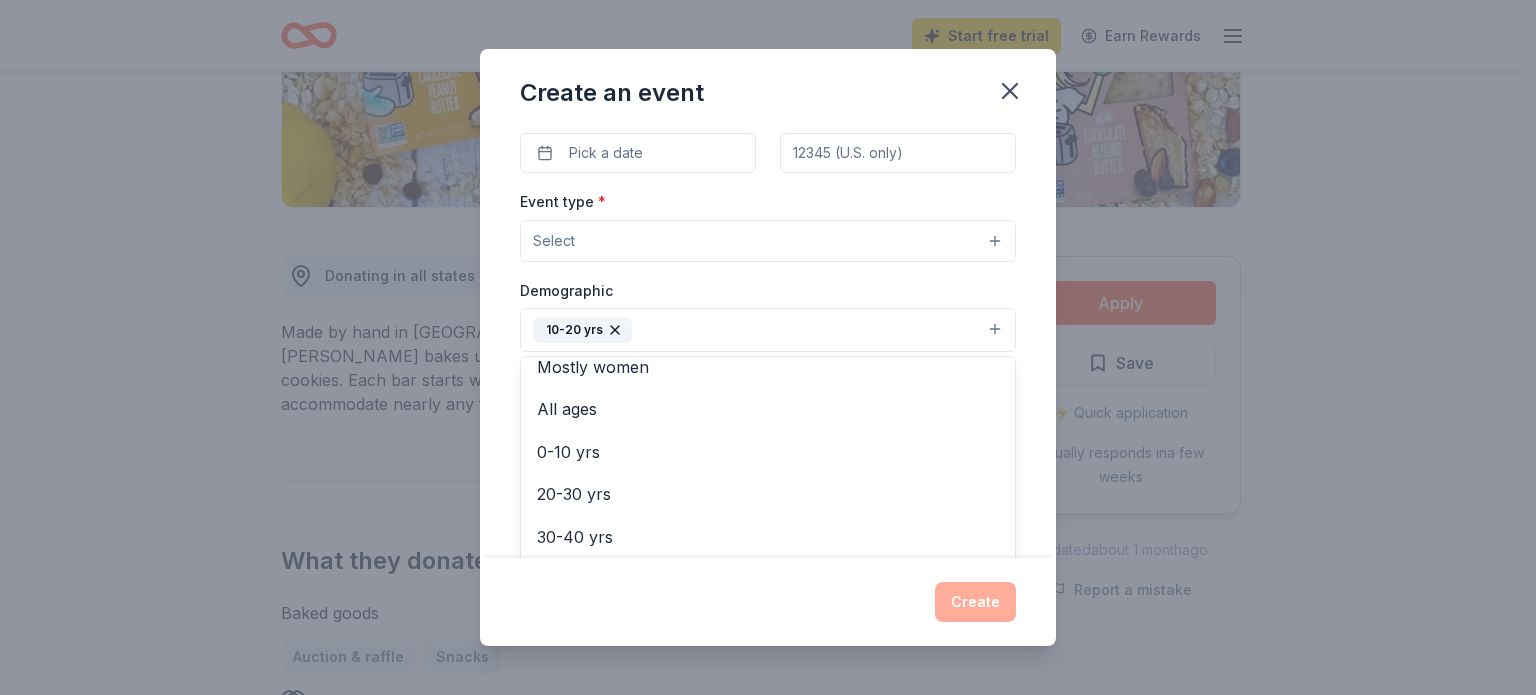 click on "Event type * Select Demographic 10-20 yrs All genders Mostly men Mostly women All ages 0-10 yrs 20-30 yrs 30-40 yrs 40-50 yrs 50-60 yrs 60-70 yrs 70-80 yrs 80+ yrs We use this information to help brands find events with their target demographic to sponsor their products. Mailing address Apt/unit Description" at bounding box center (768, 400) 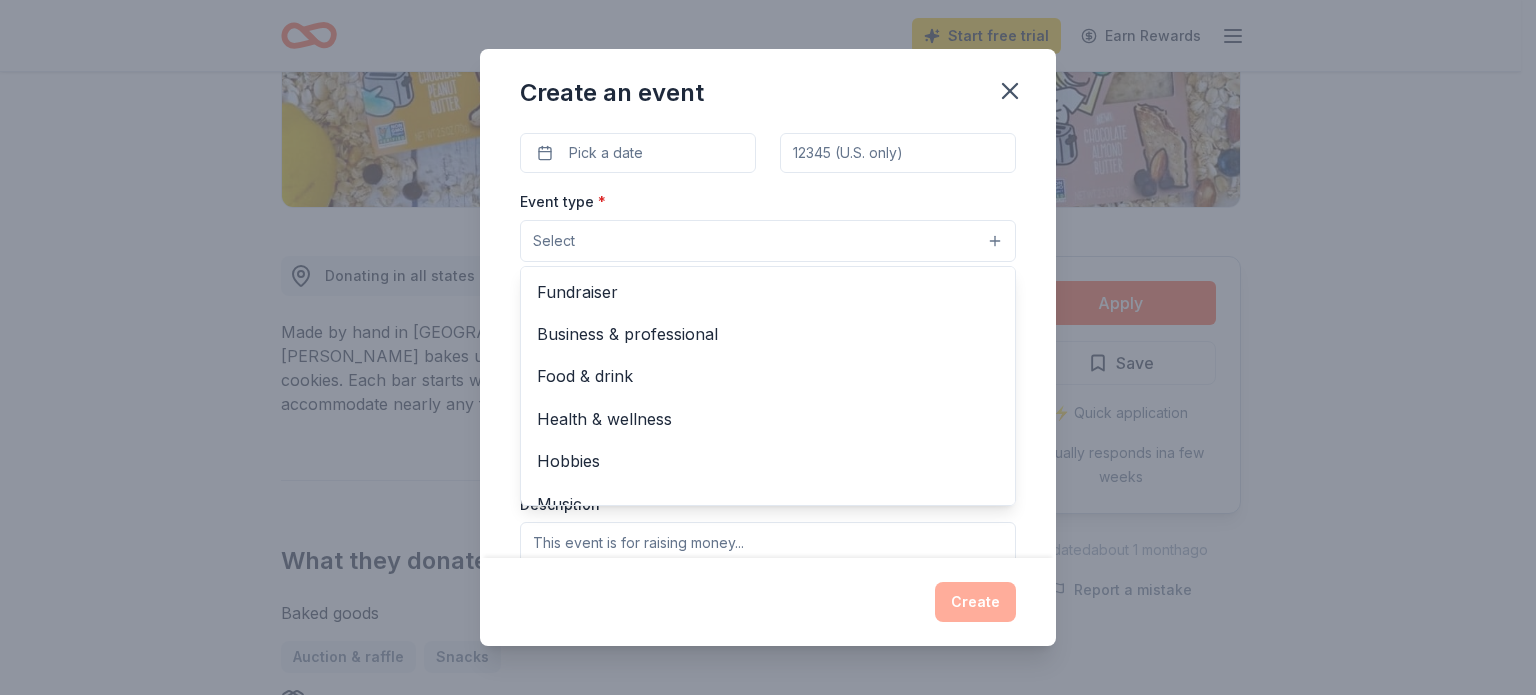click on "Select" at bounding box center [768, 241] 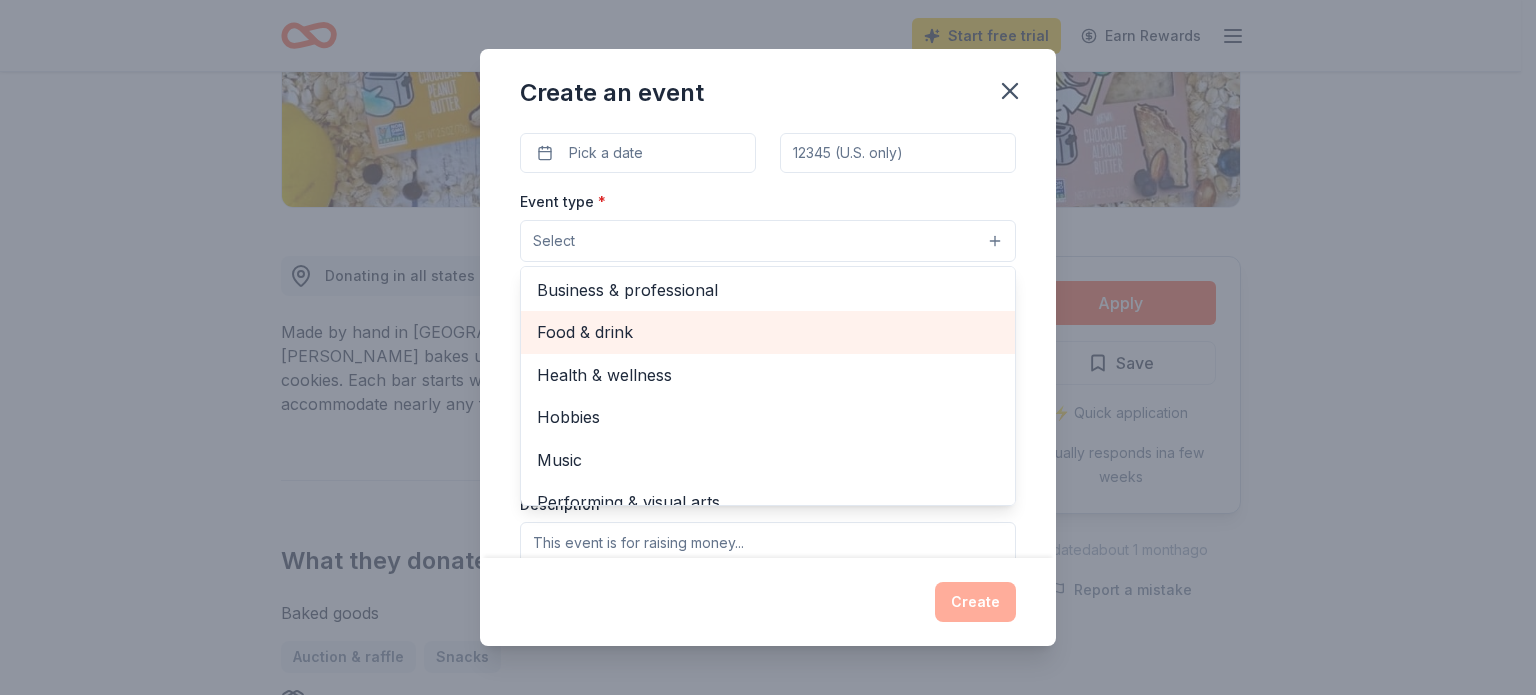 scroll, scrollTop: 66, scrollLeft: 0, axis: vertical 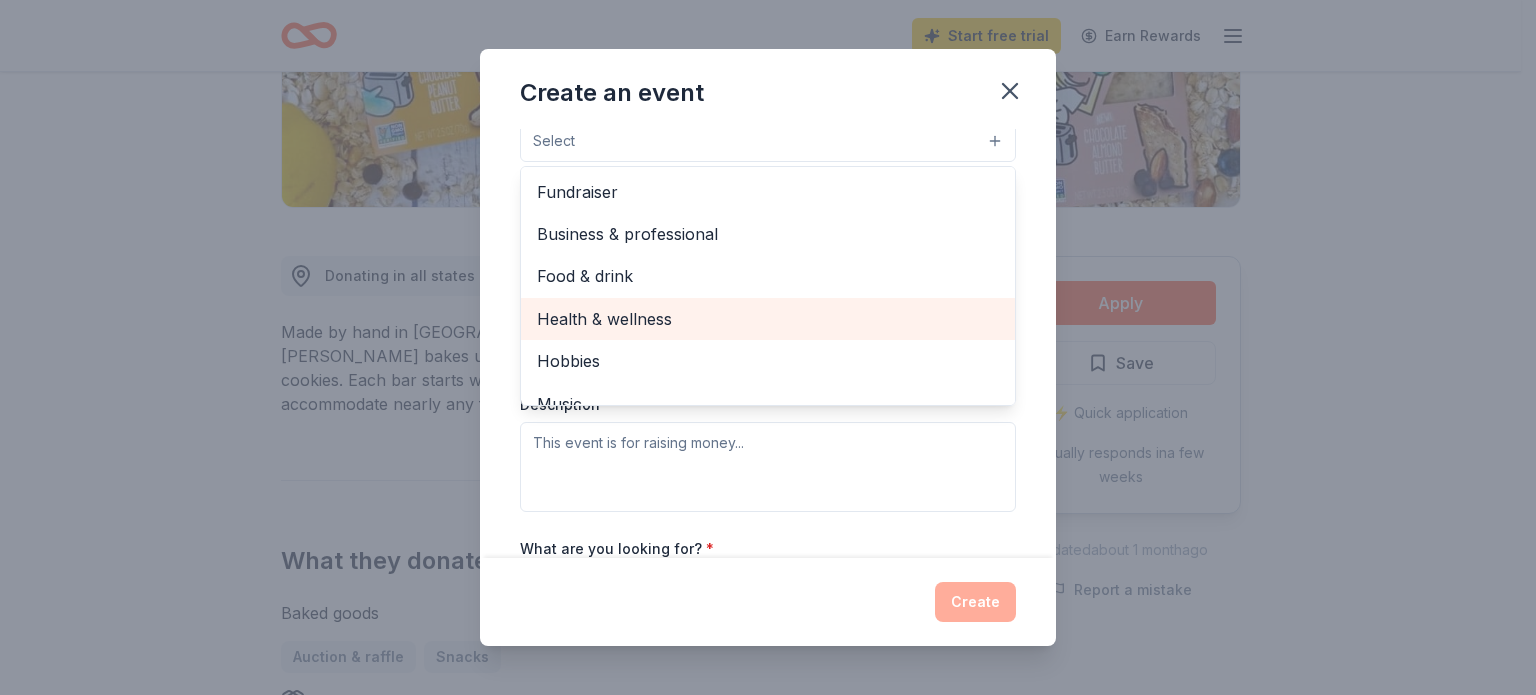 click on "Health & wellness" at bounding box center (768, 319) 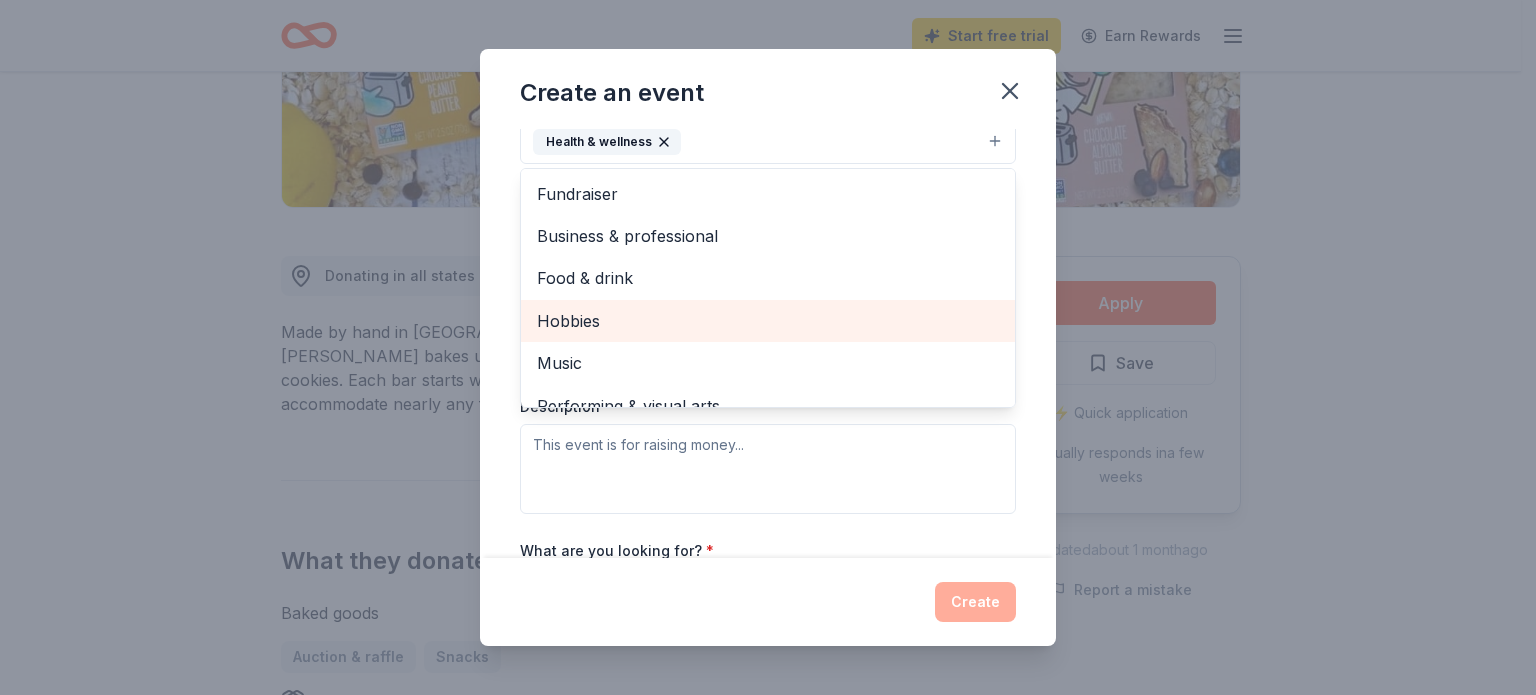 scroll, scrollTop: 100, scrollLeft: 0, axis: vertical 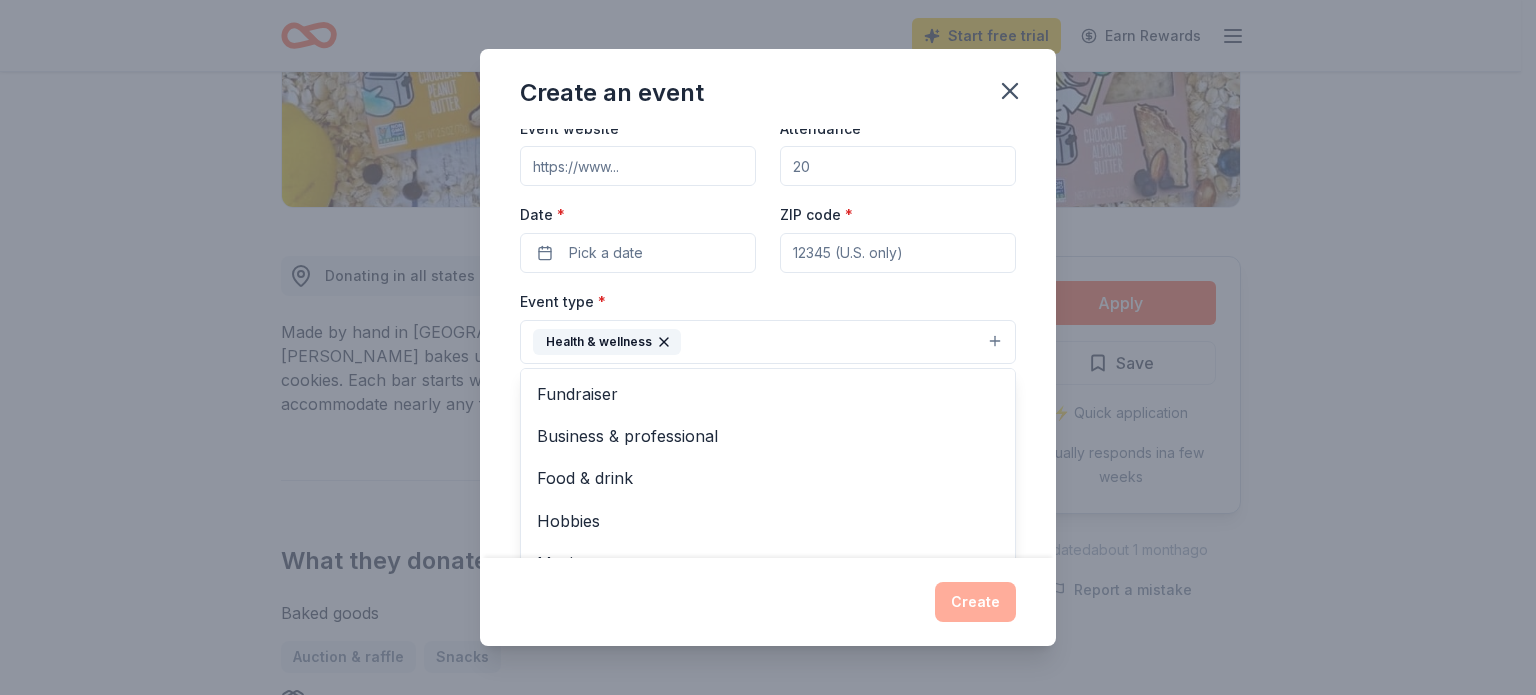 click on "Event name * 0 /100 Event website Attendance * Date * Pick a date ZIP code * Event type * Health & wellness Fundraiser Business & professional Food & drink Hobbies Music Performing & visual arts Demographic 10-20 yrs We use this information to help brands find events with their target demographic to sponsor their products. Mailing address Apt/unit Description What are you looking for? * Auction & raffle Meals Snacks Desserts Alcohol Beverages Send me reminders Email me reminders of donor application deadlines Recurring event" at bounding box center (768, 493) 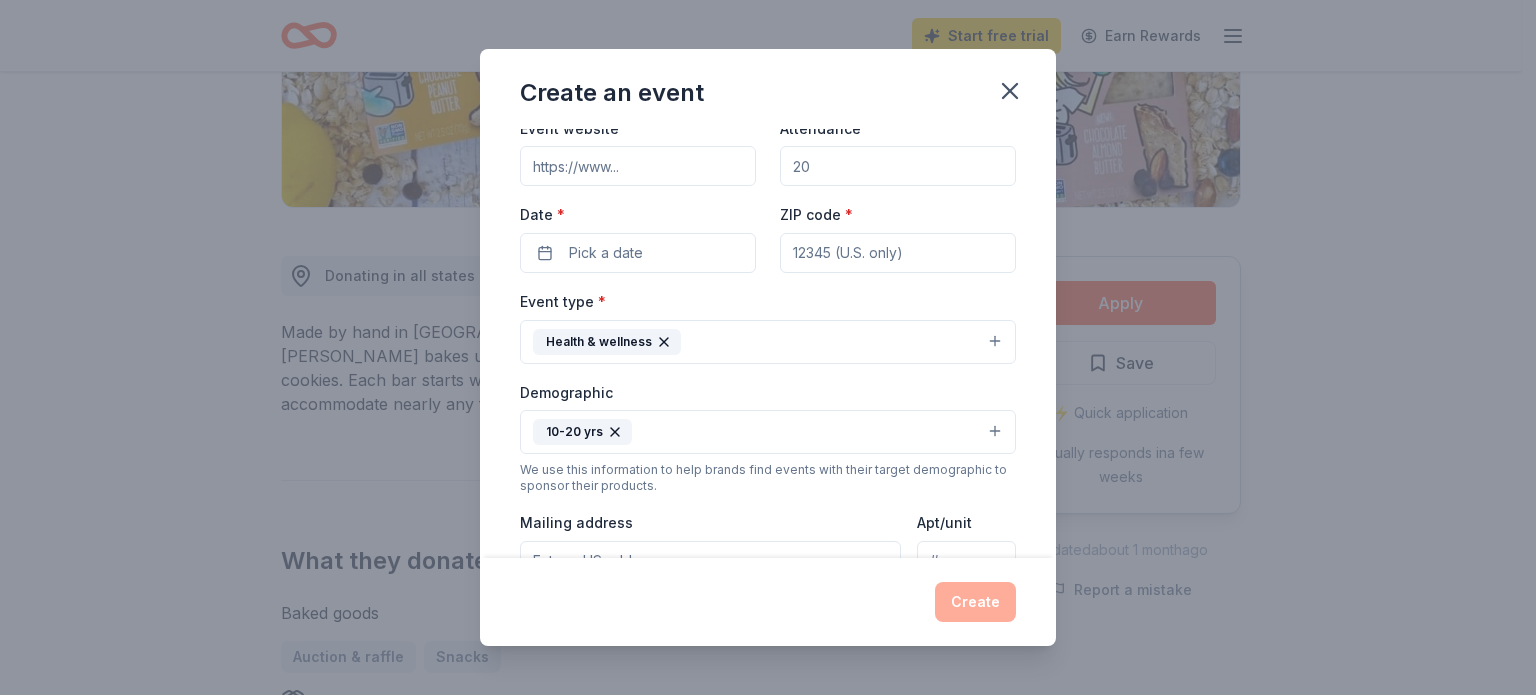 click on "ZIP code *" at bounding box center (898, 253) 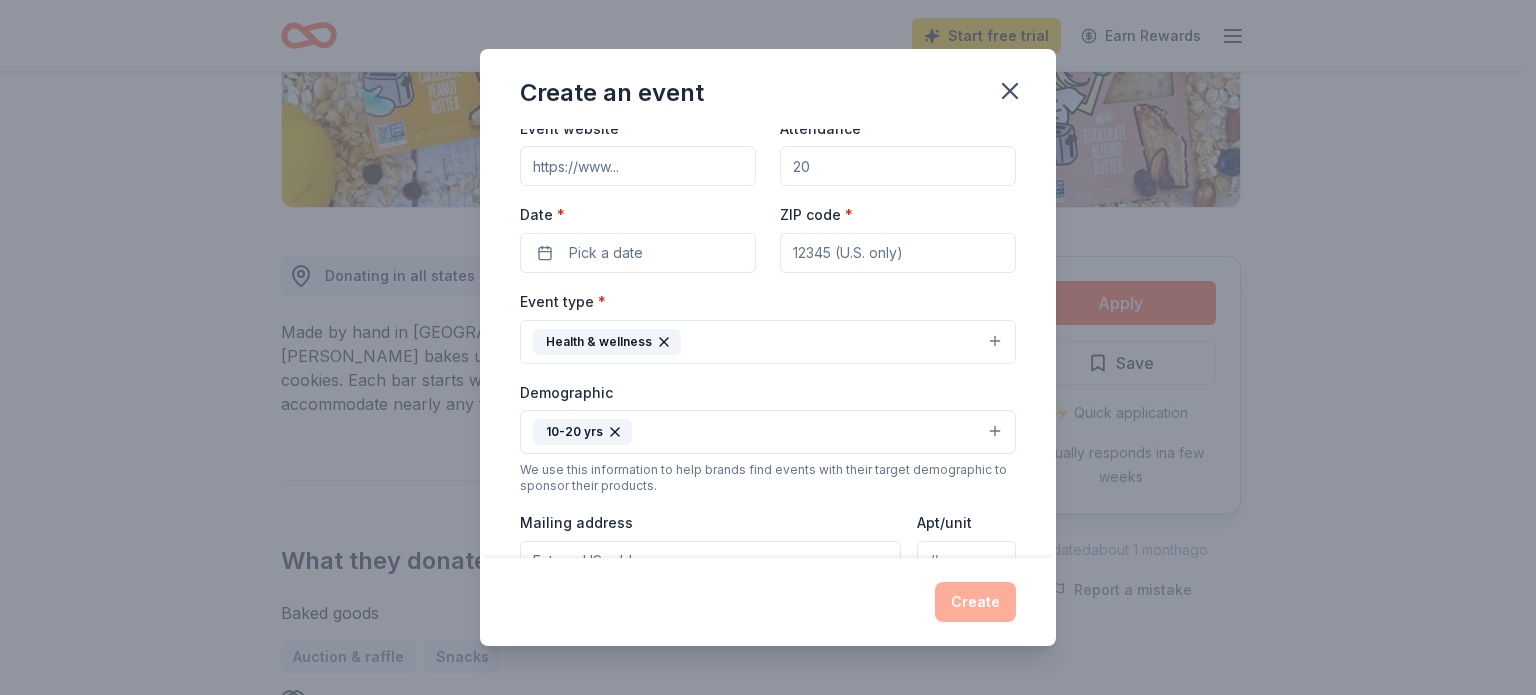 type on "99835" 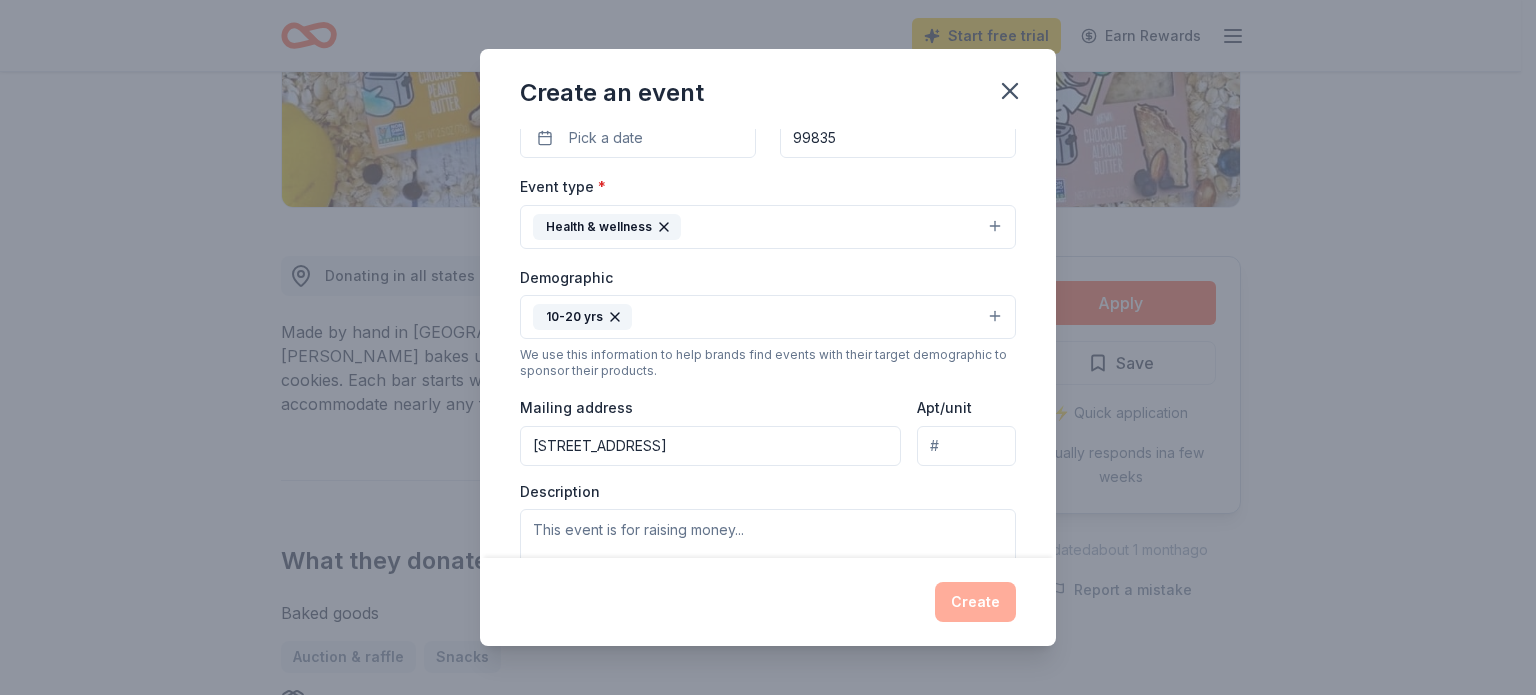 scroll, scrollTop: 300, scrollLeft: 0, axis: vertical 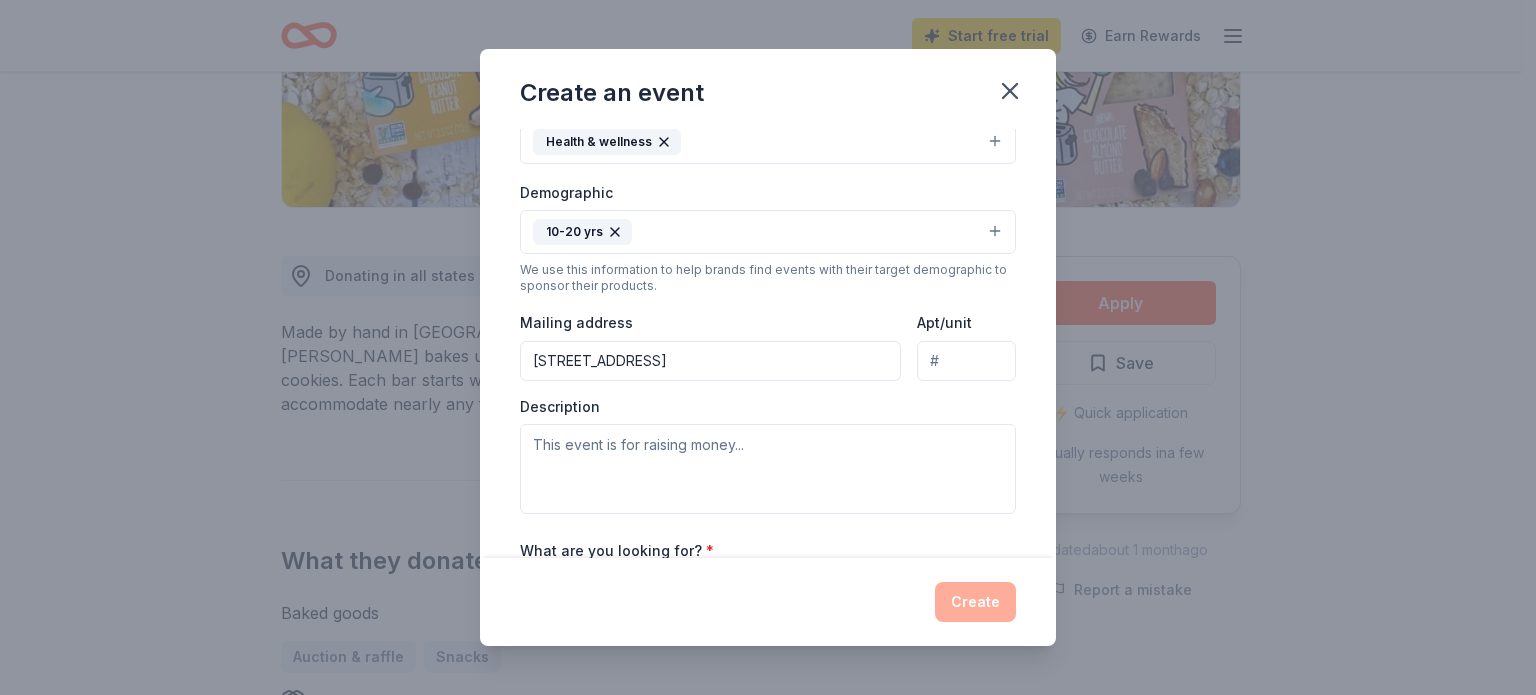 drag, startPoint x: 706, startPoint y: 359, endPoint x: 477, endPoint y: 359, distance: 229 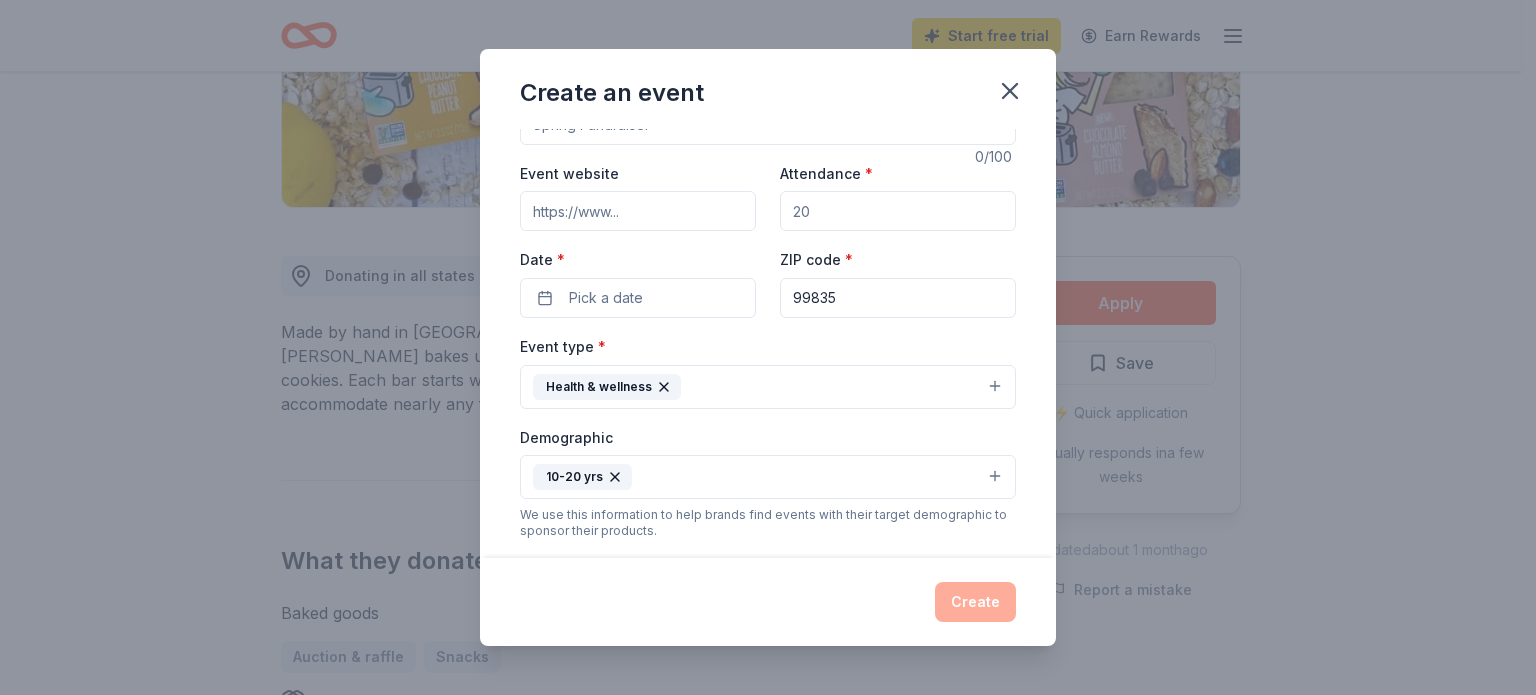 scroll, scrollTop: 0, scrollLeft: 0, axis: both 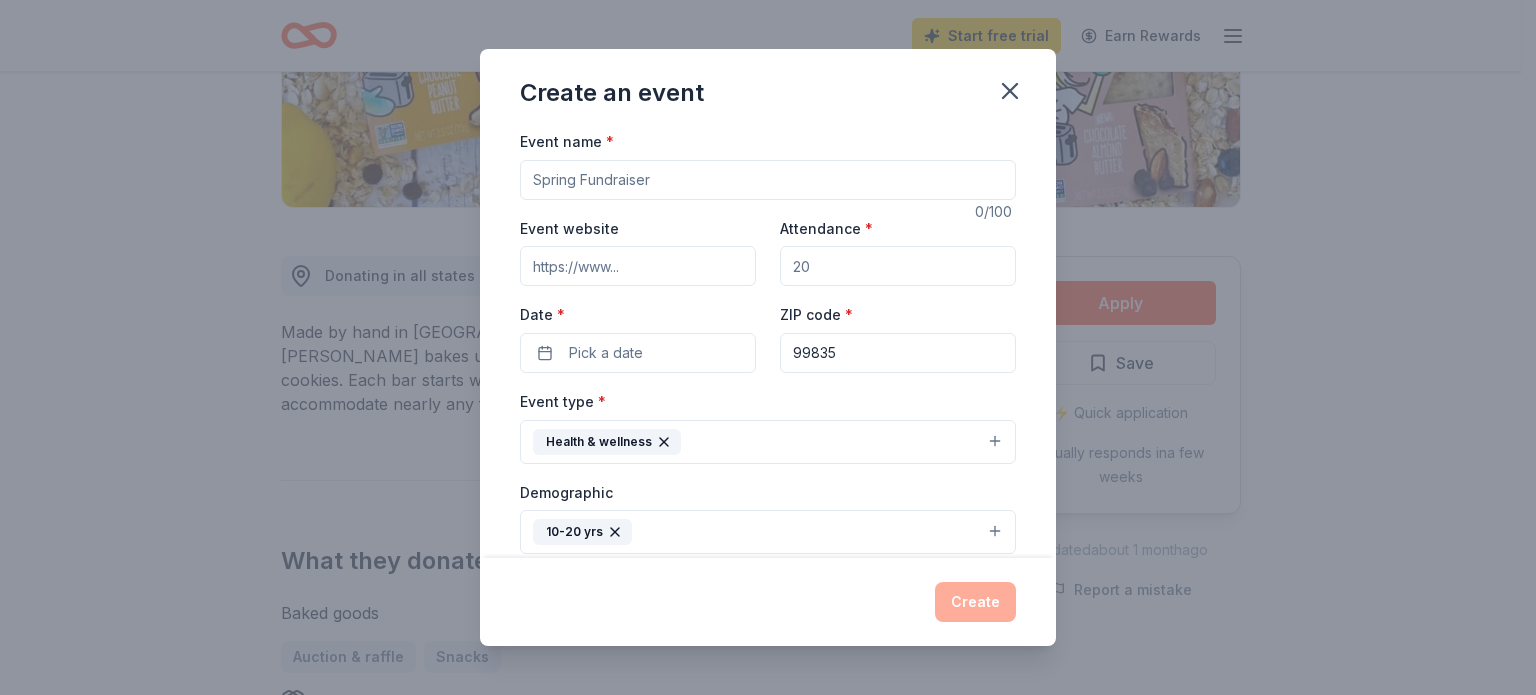 click on "Event website" at bounding box center (638, 266) 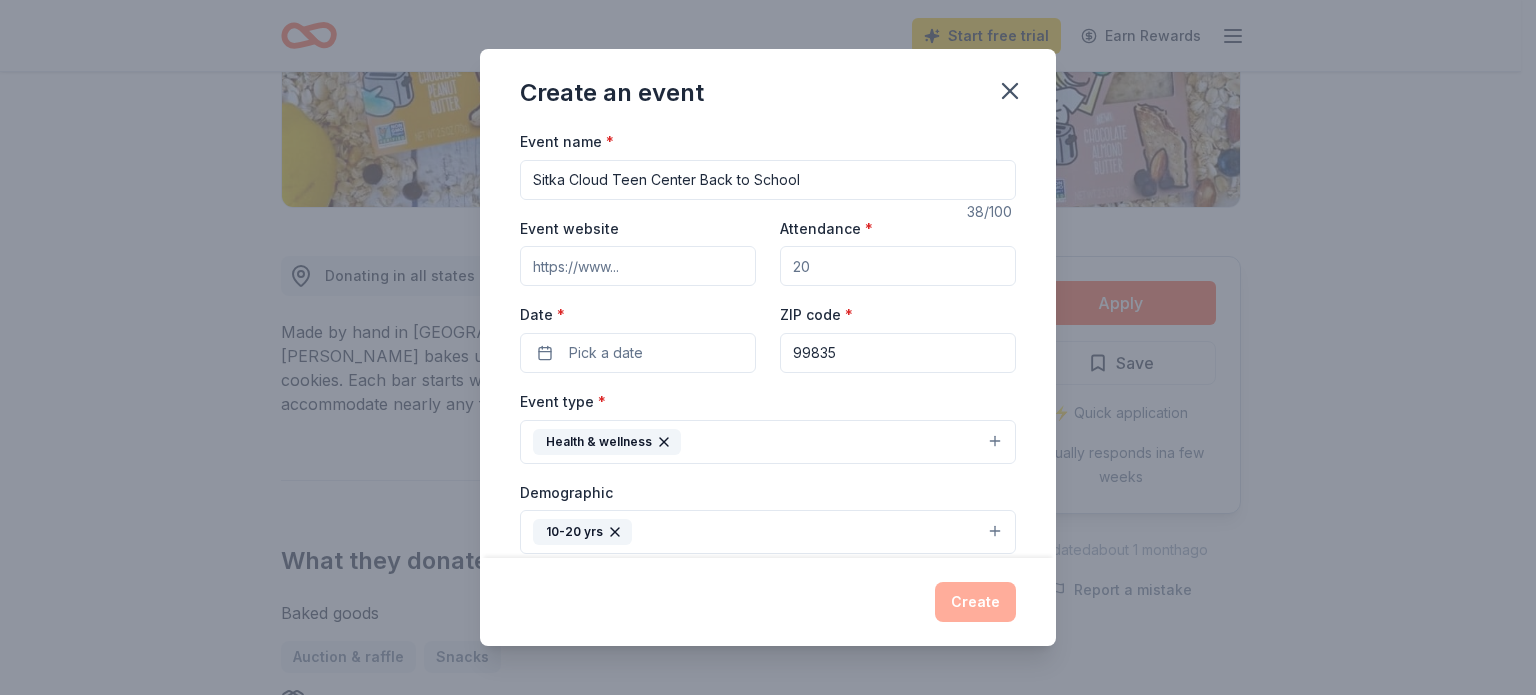 type on "Sitka Cloud Teen Center Back to School" 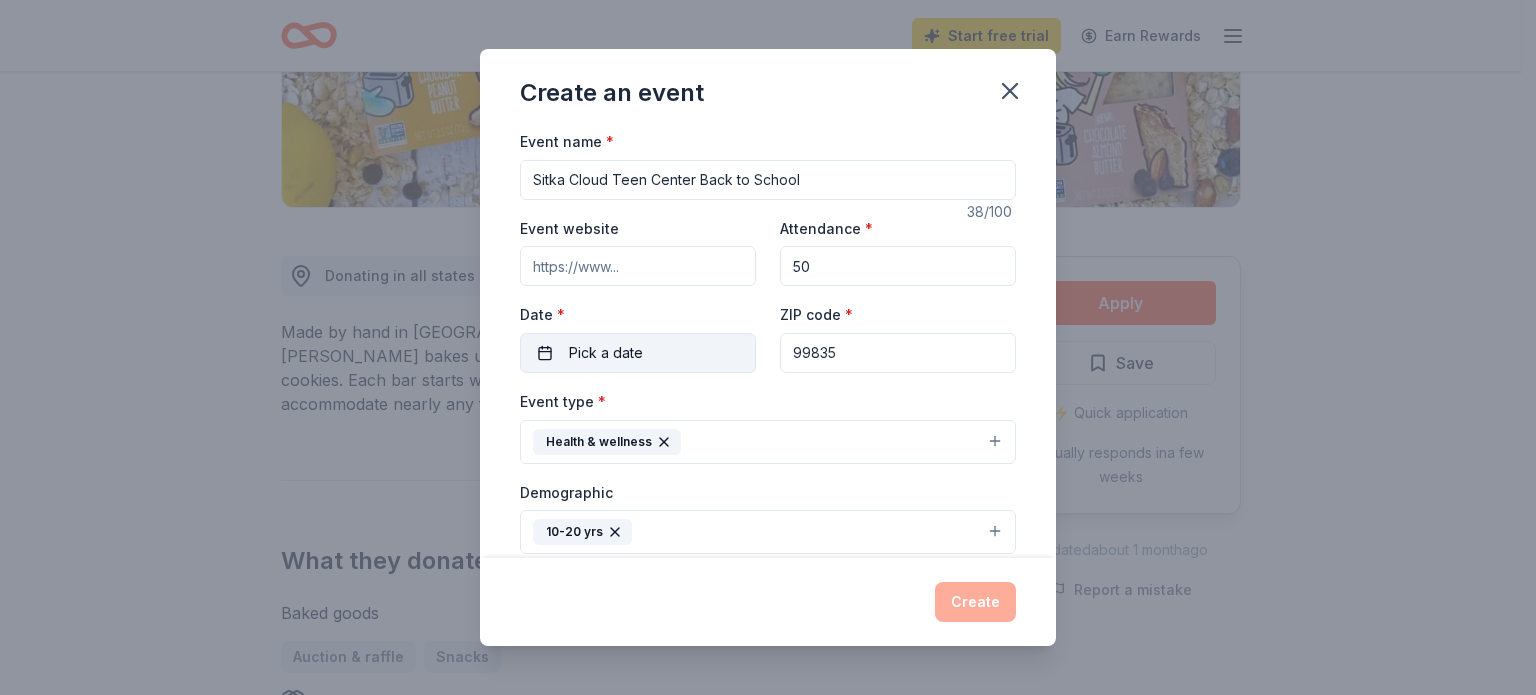 type on "50" 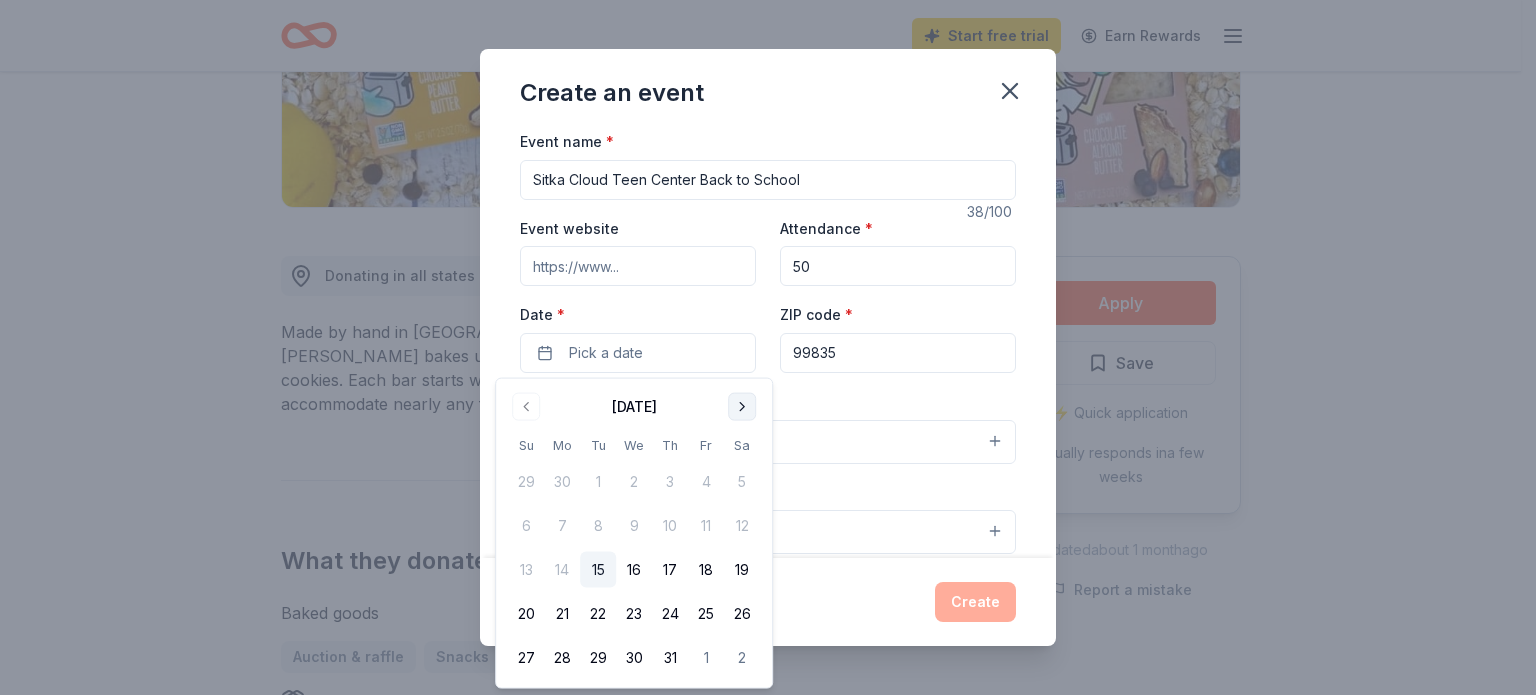 click at bounding box center [742, 407] 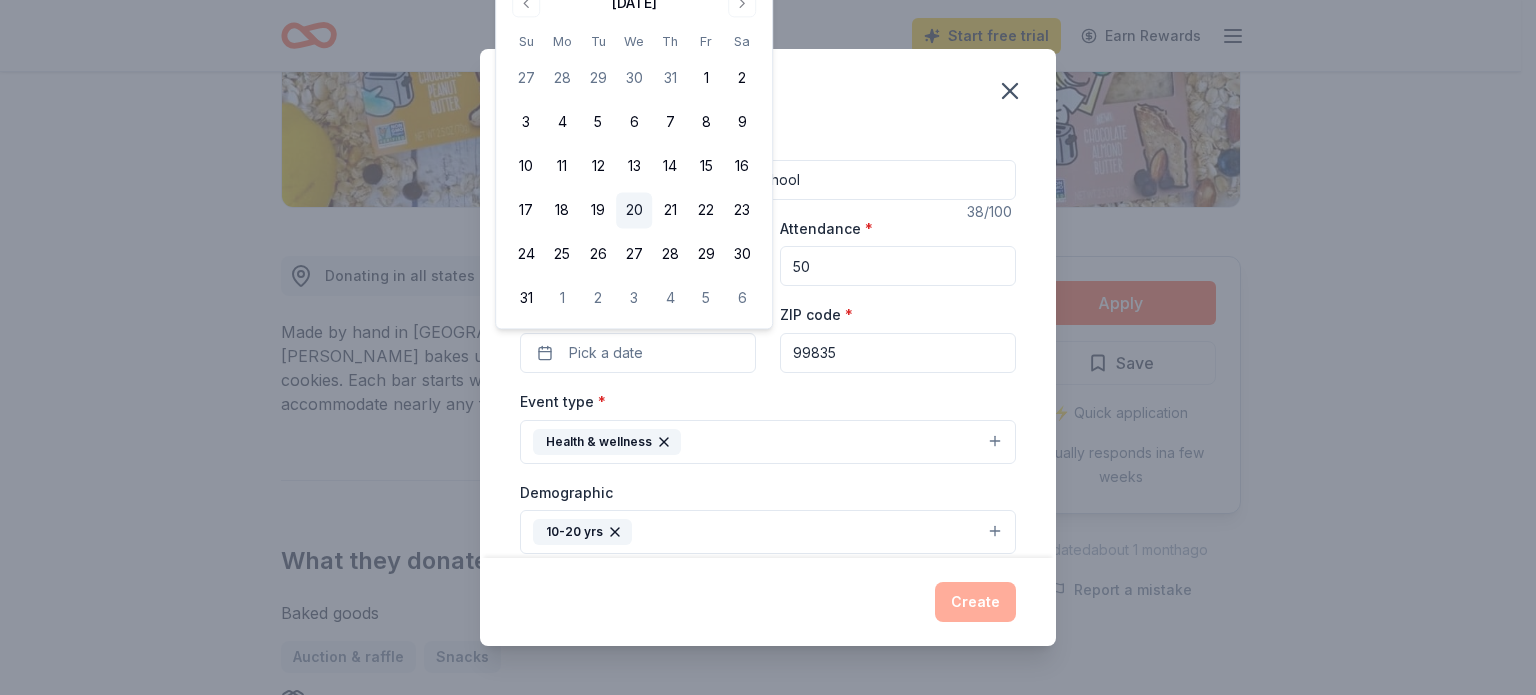 click on "20" at bounding box center [634, 211] 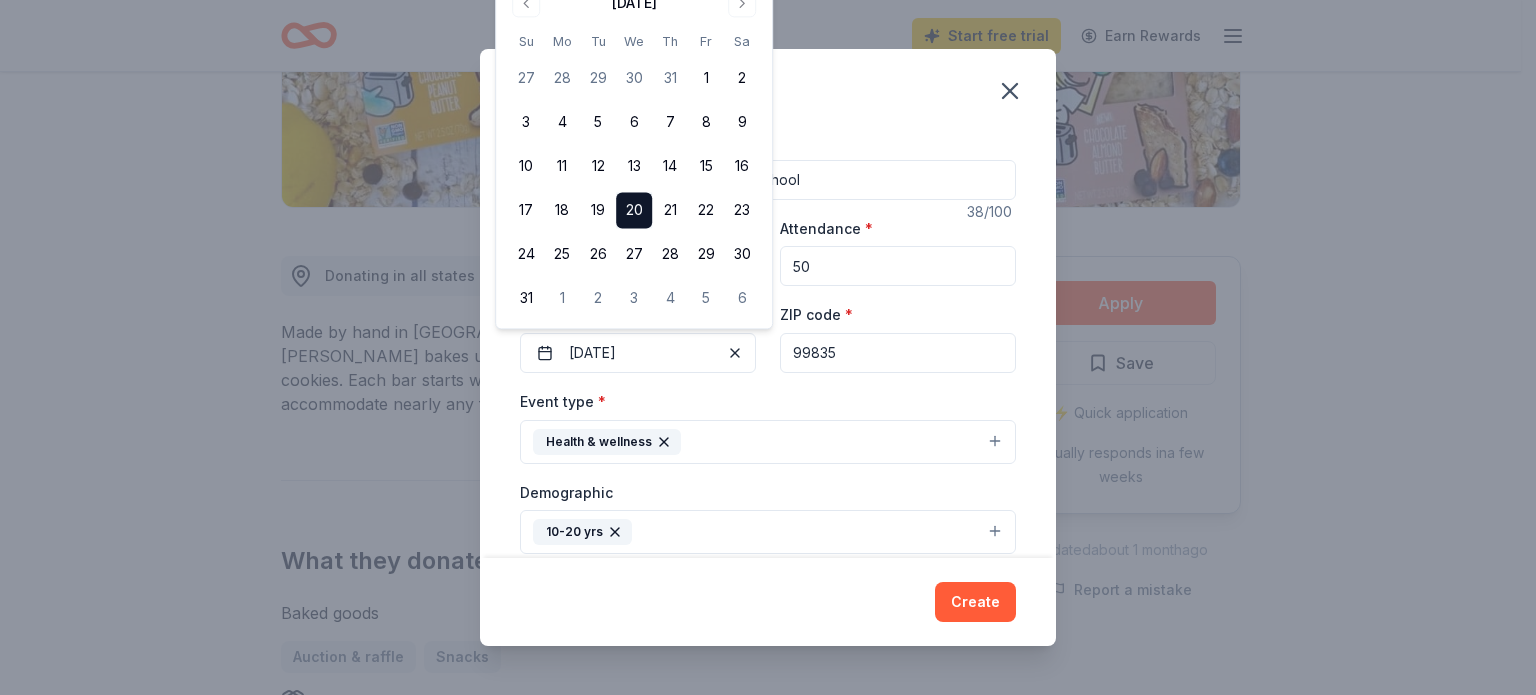 click on "Event type * Health & wellness" at bounding box center [768, 426] 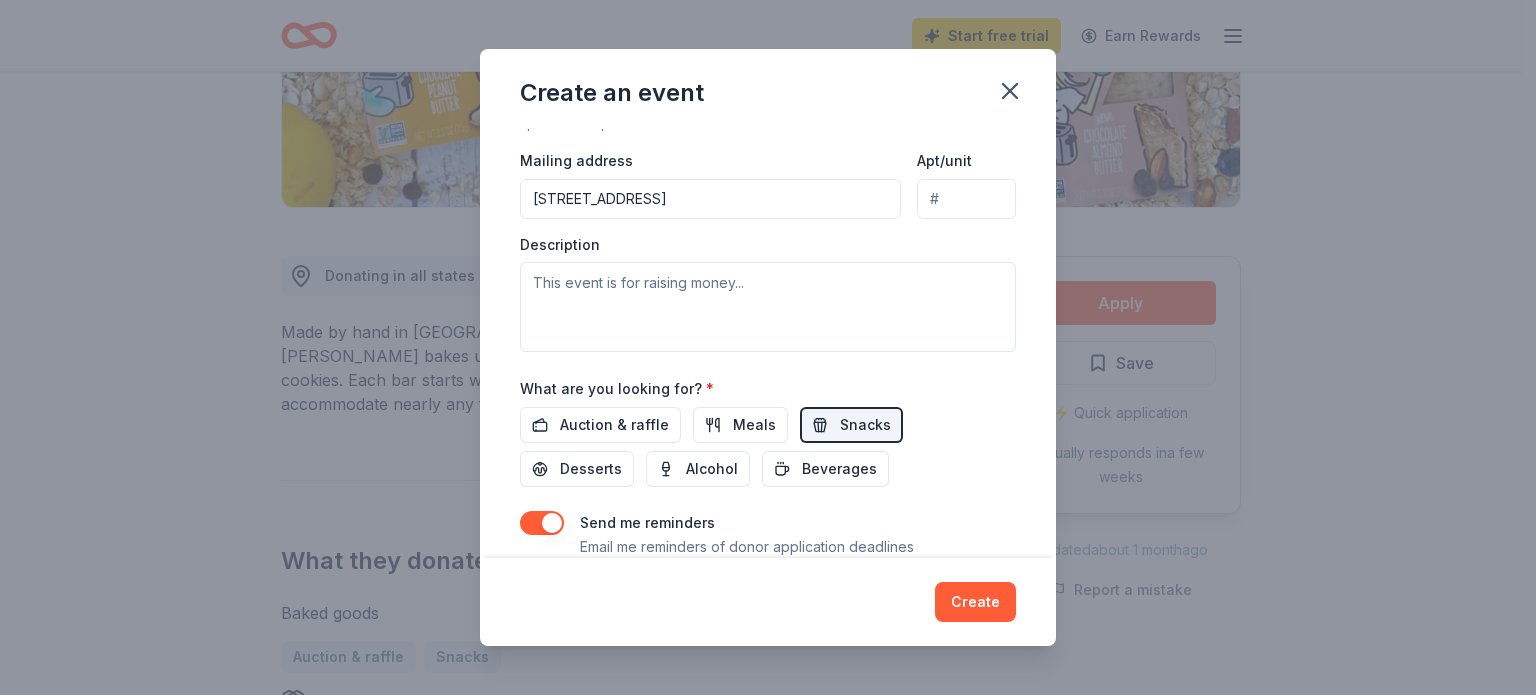 scroll, scrollTop: 529, scrollLeft: 0, axis: vertical 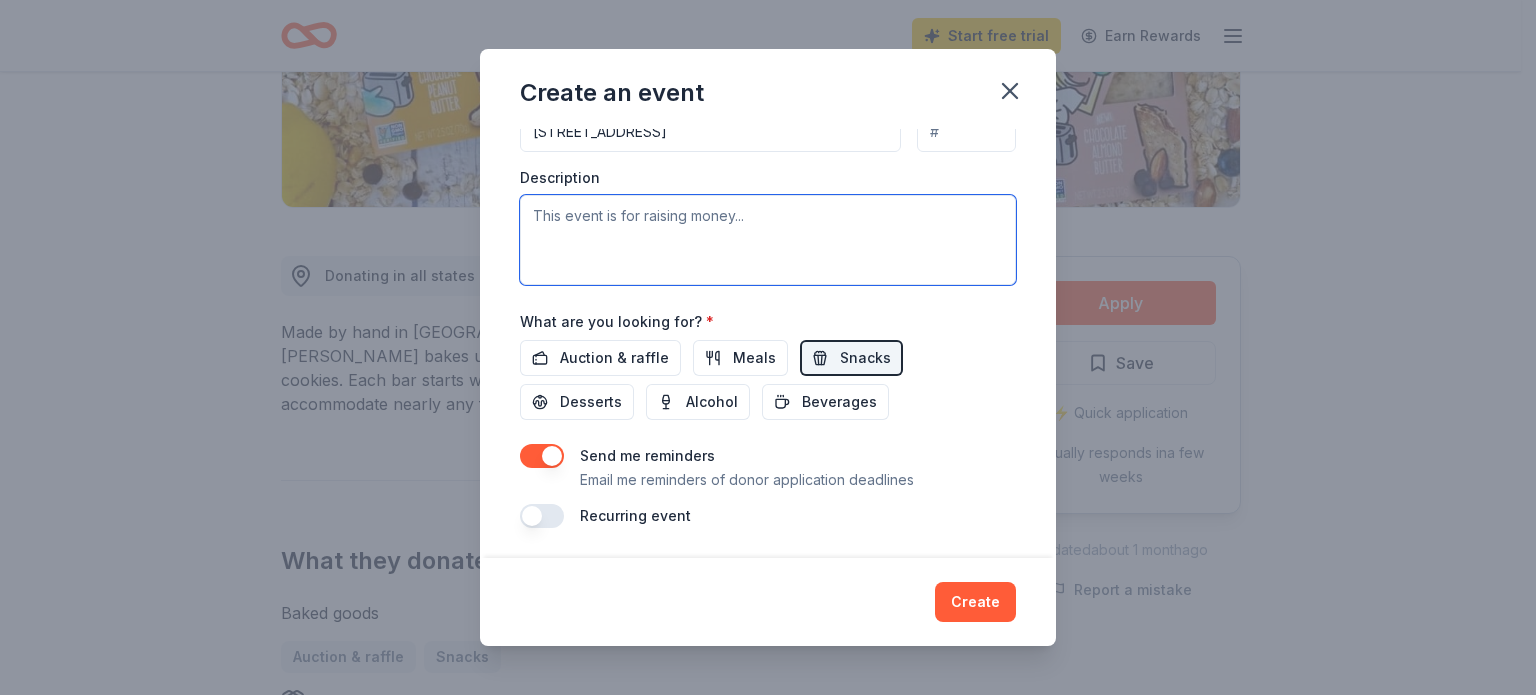 click at bounding box center (768, 240) 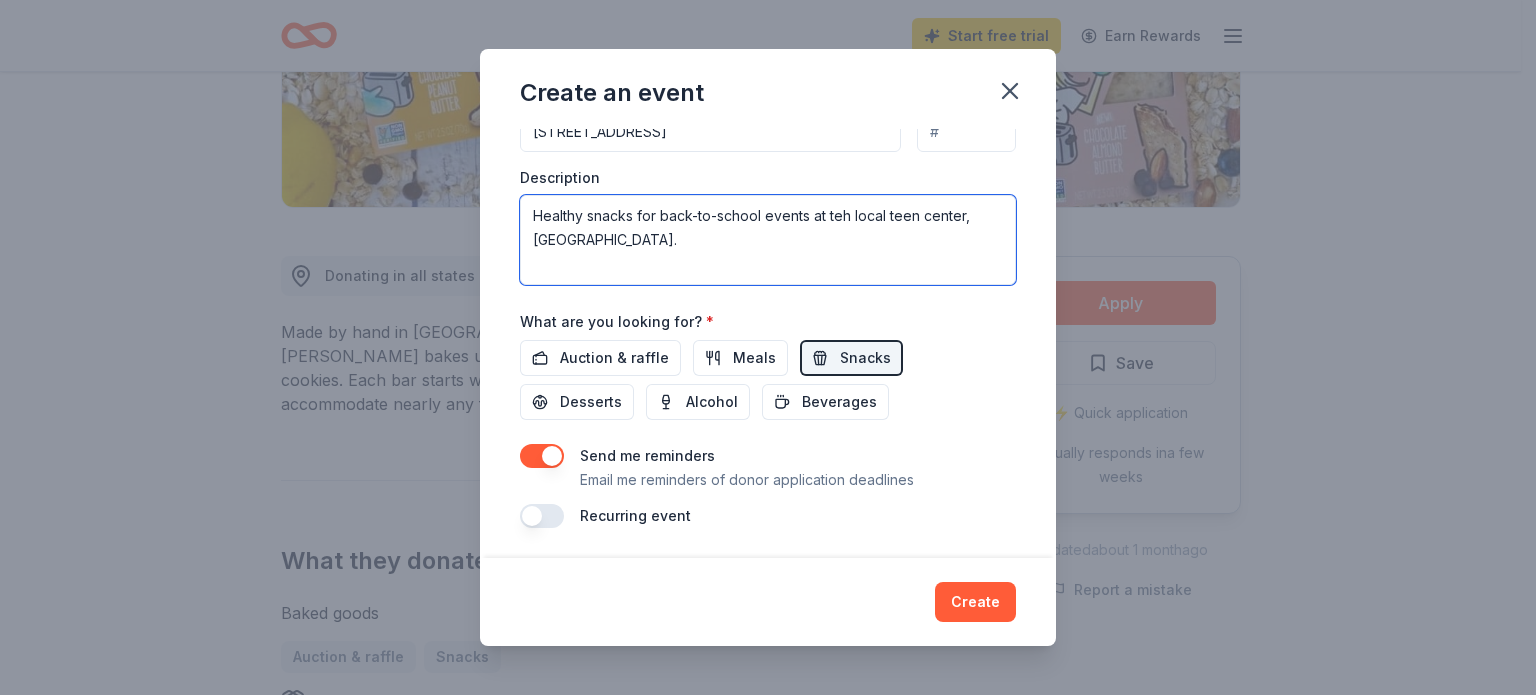 drag, startPoint x: 836, startPoint y: 221, endPoint x: 850, endPoint y: 221, distance: 14 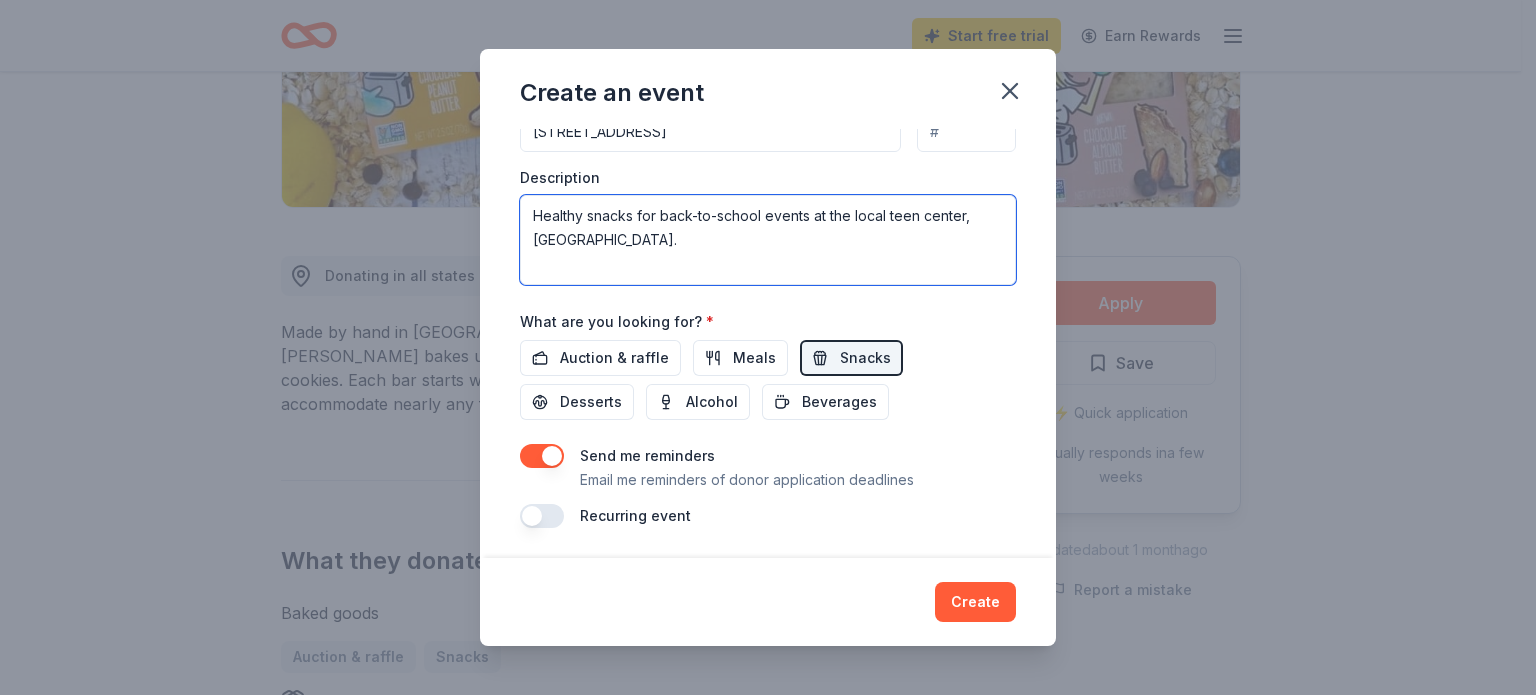 drag, startPoint x: 620, startPoint y: 235, endPoint x: 532, endPoint y: 207, distance: 92.34717 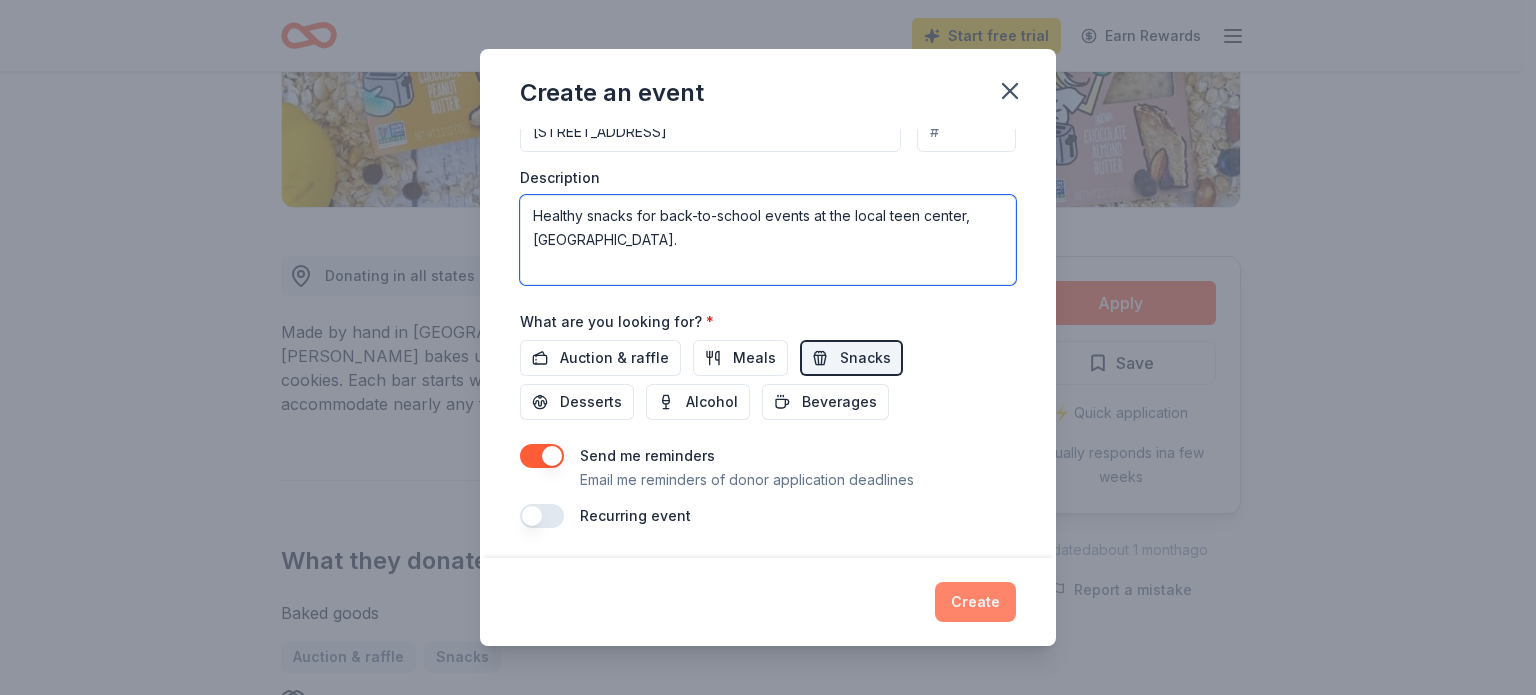 type on "Healthy snacks for back-to-school events at the local teen center, [GEOGRAPHIC_DATA]." 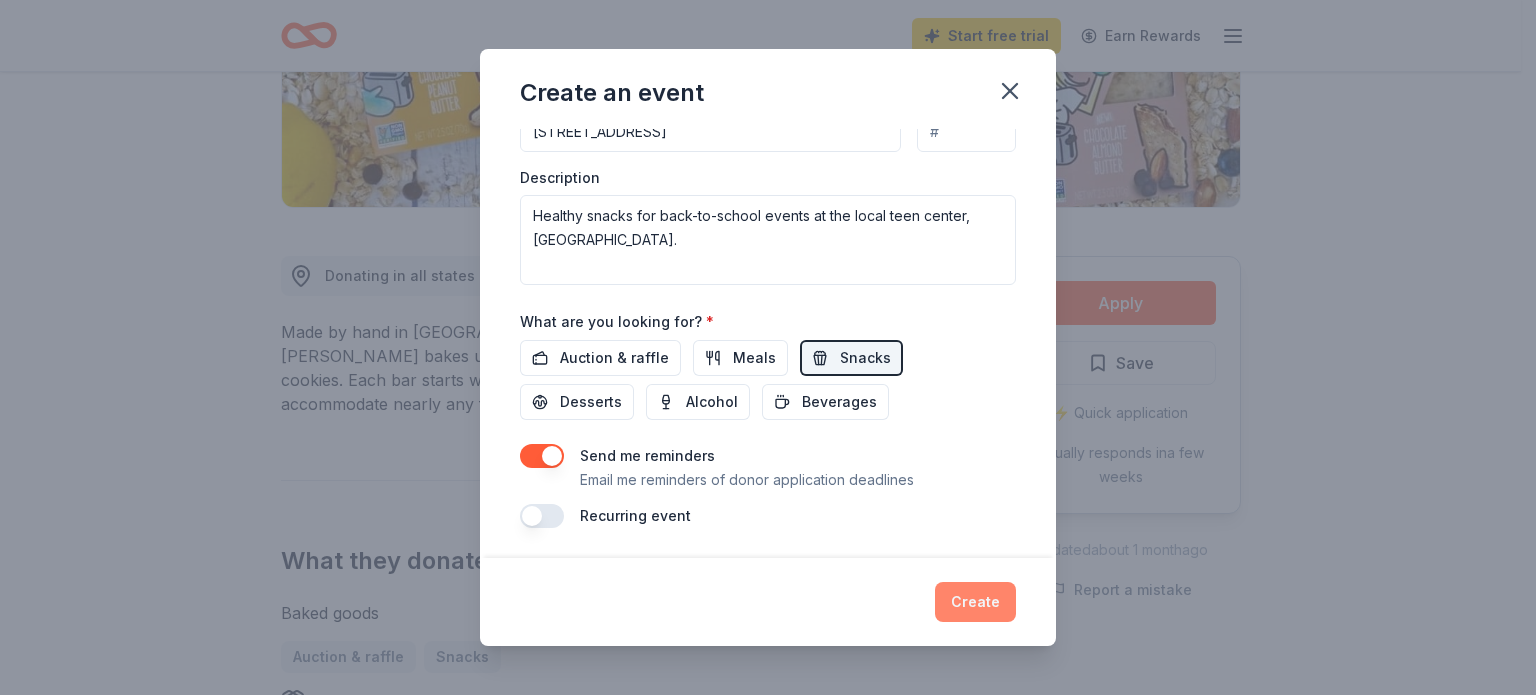 click on "Create" at bounding box center [975, 602] 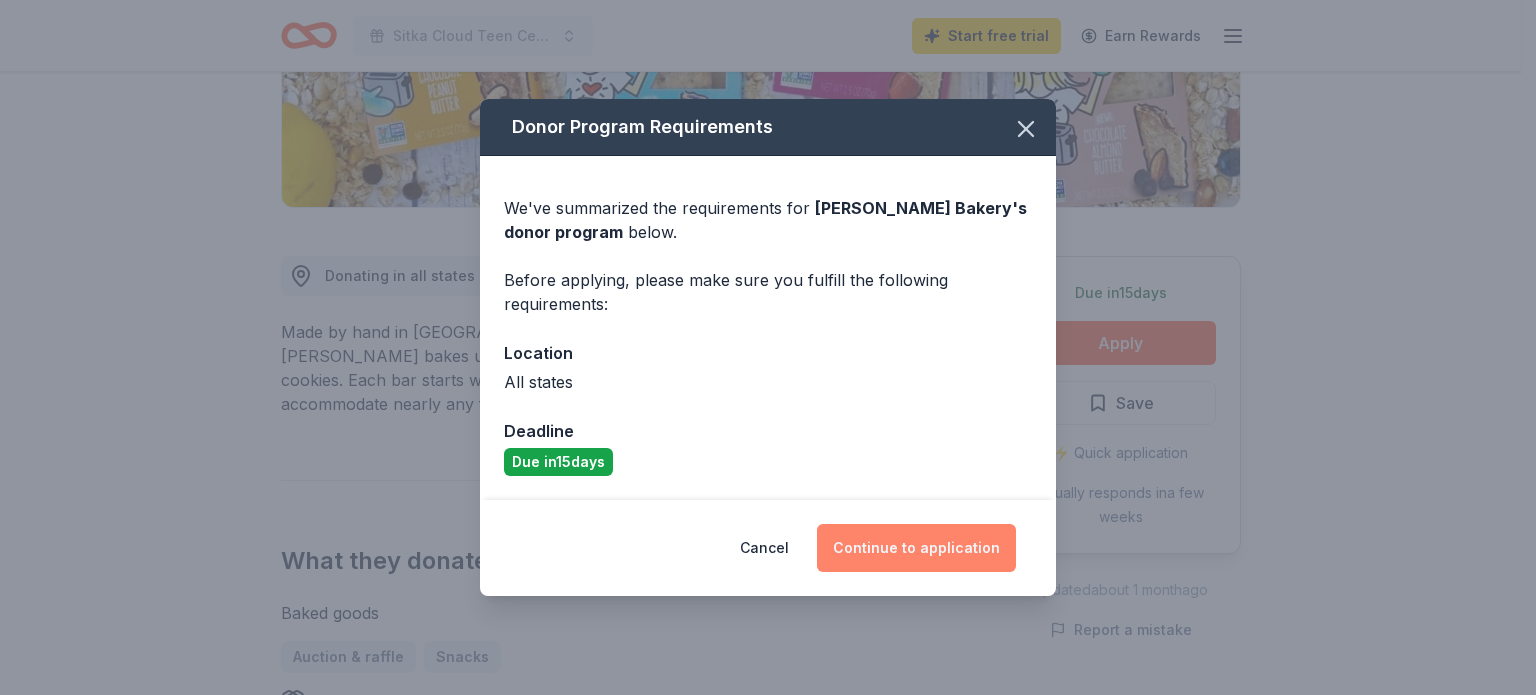 click on "Continue to application" at bounding box center (916, 548) 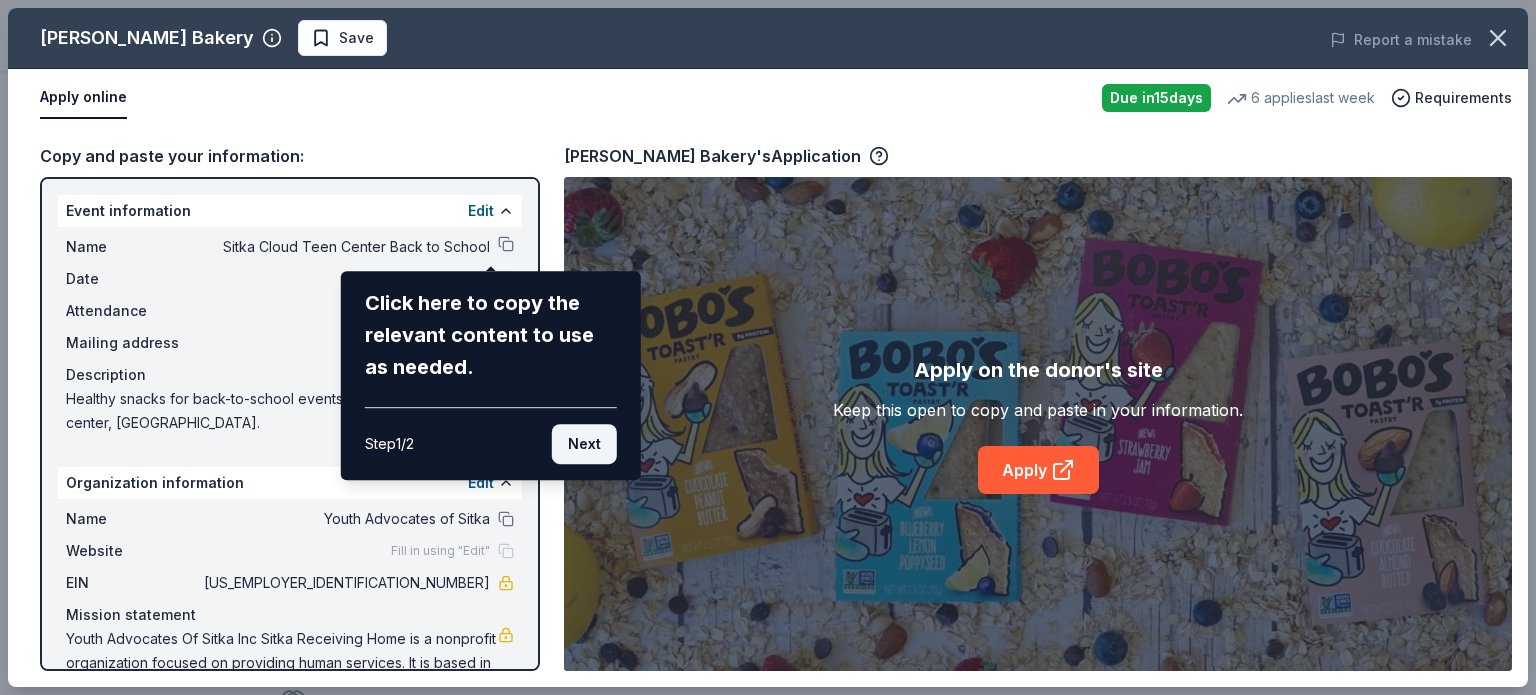 click on "Next" at bounding box center (584, 444) 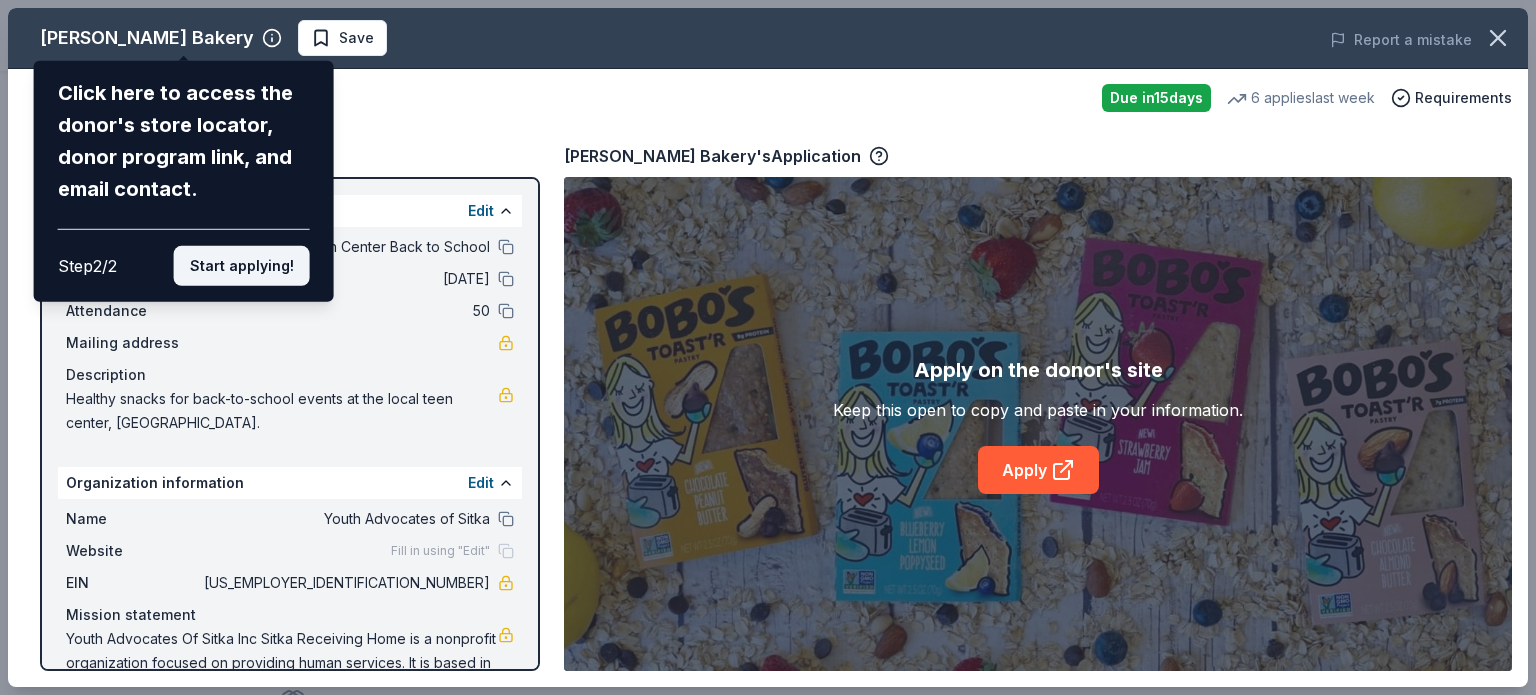 click on "Start applying!" at bounding box center (242, 266) 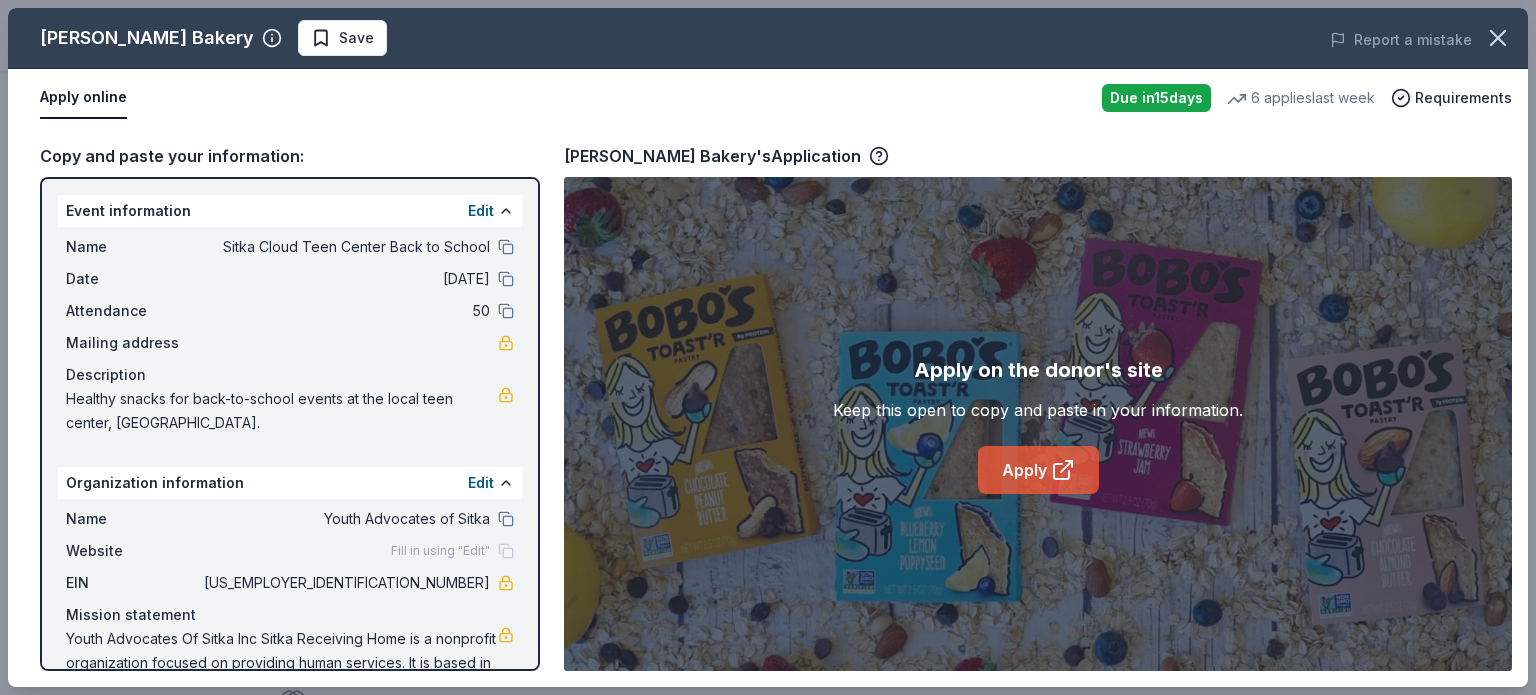 click on "Apply" at bounding box center [1038, 470] 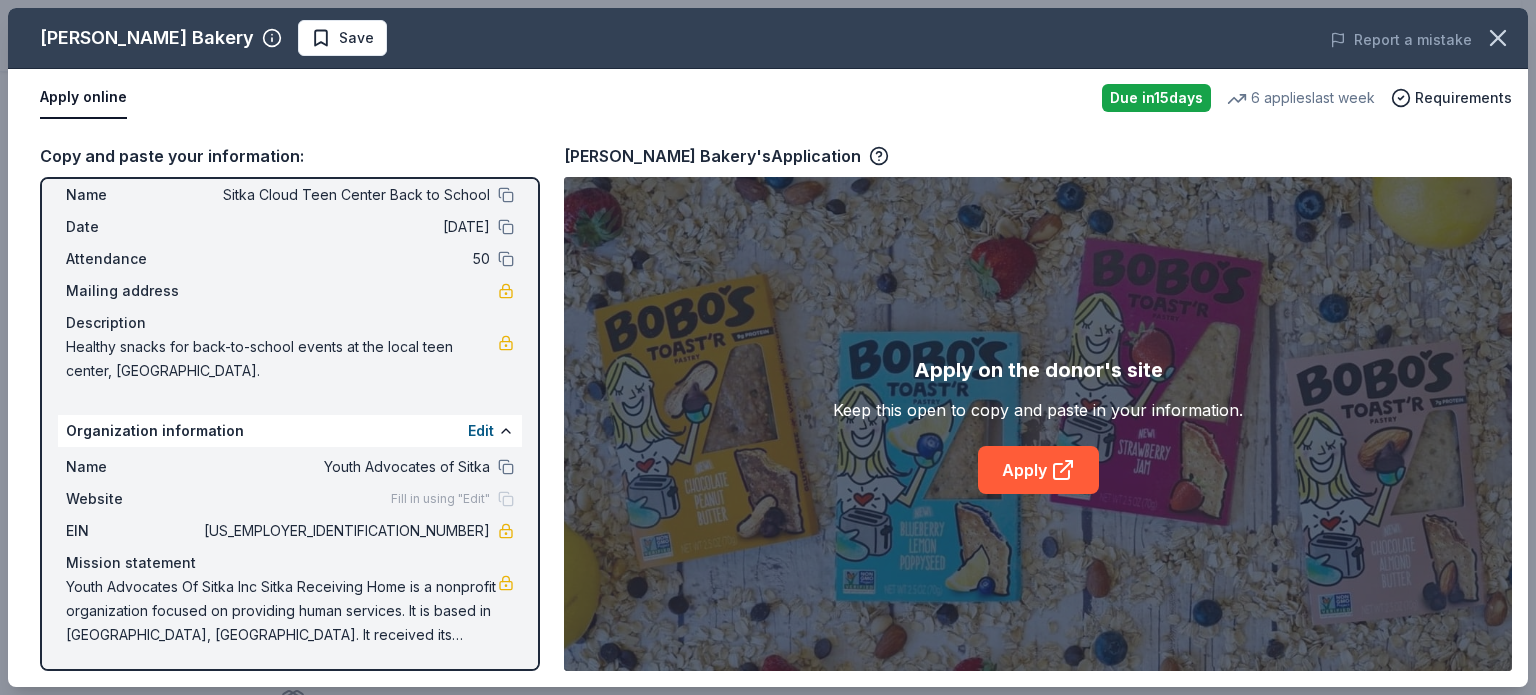 scroll, scrollTop: 0, scrollLeft: 0, axis: both 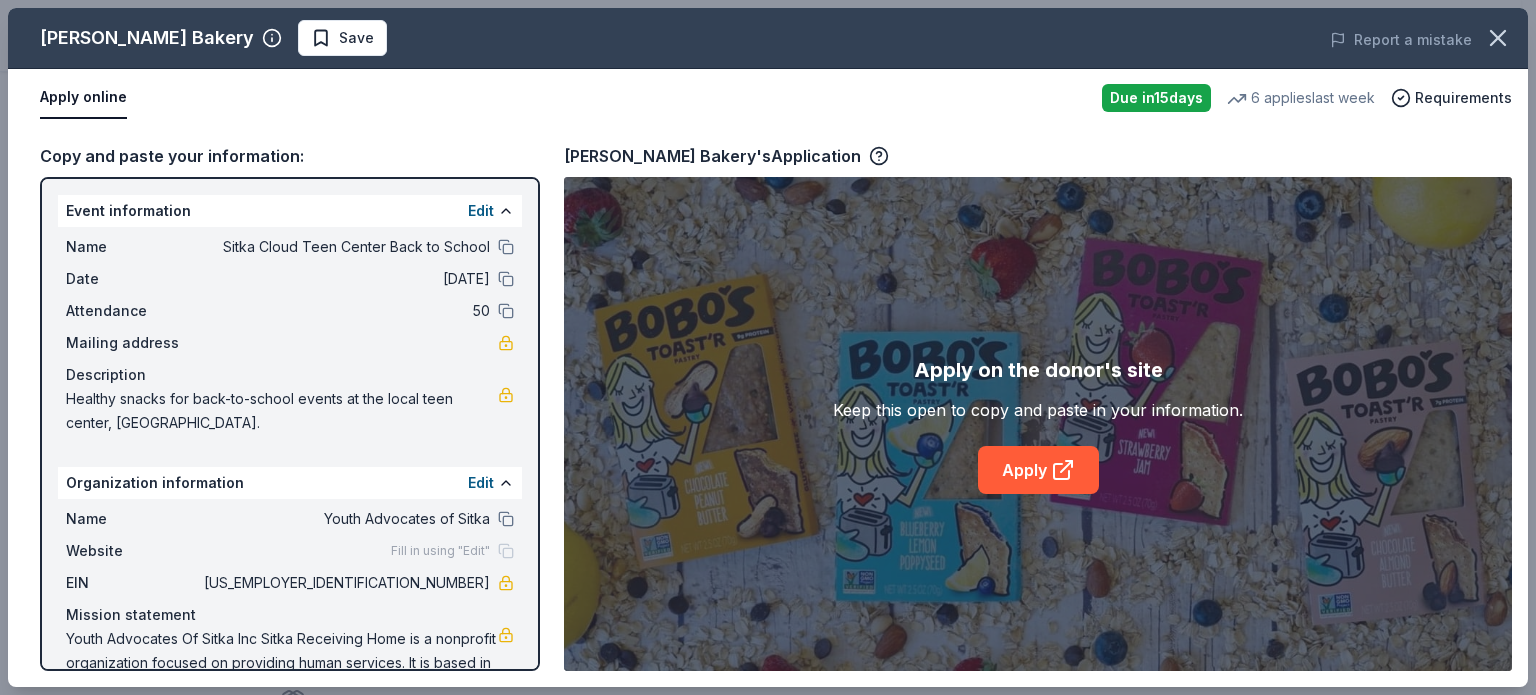 click on "Apply online" at bounding box center [83, 98] 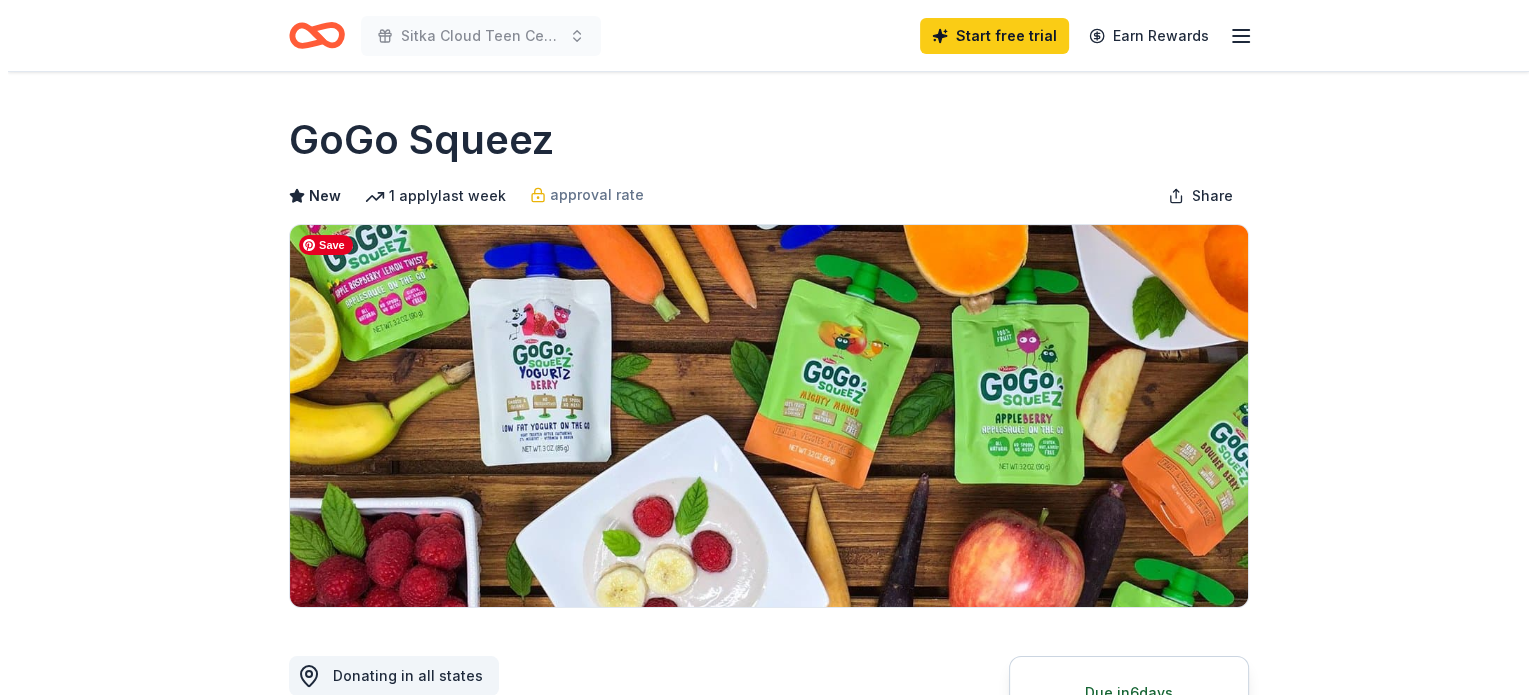 scroll, scrollTop: 400, scrollLeft: 0, axis: vertical 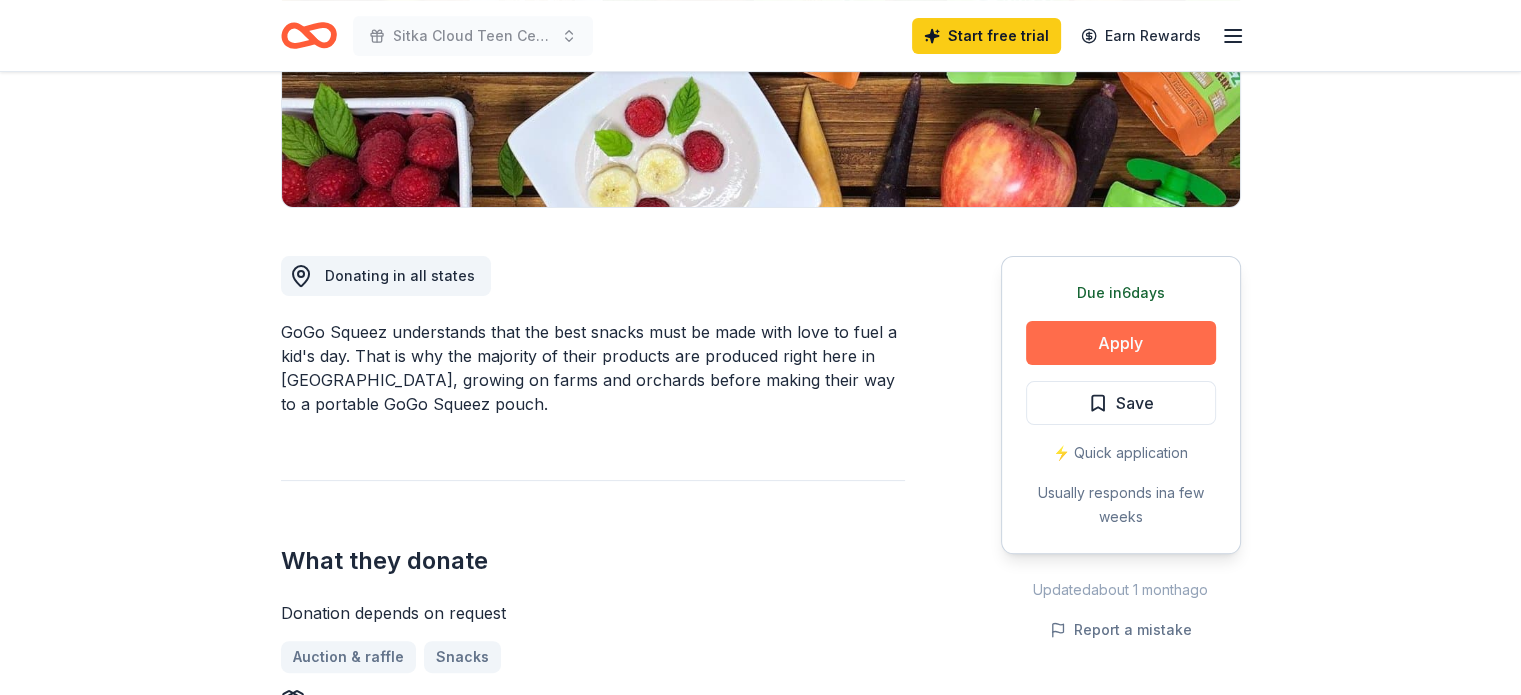click on "Apply" at bounding box center (1121, 343) 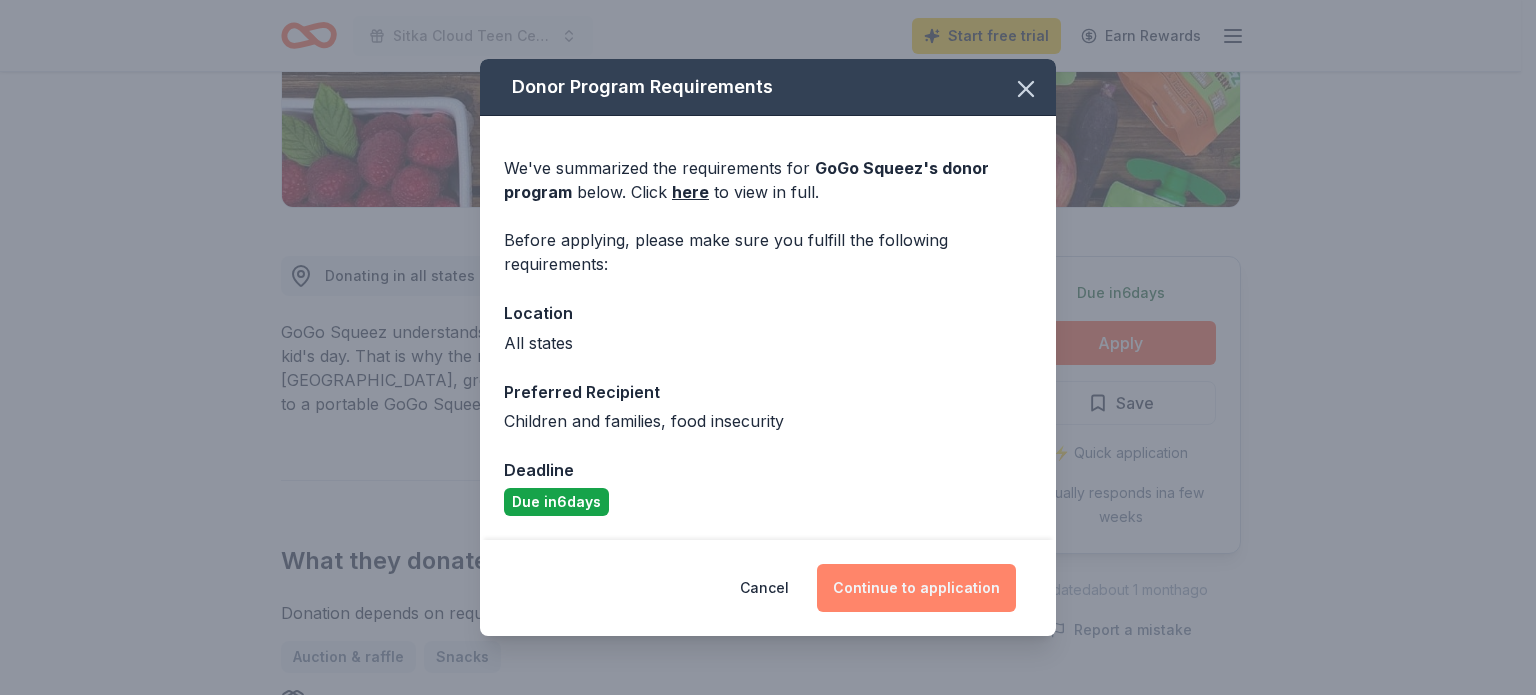 click on "Continue to application" at bounding box center (916, 588) 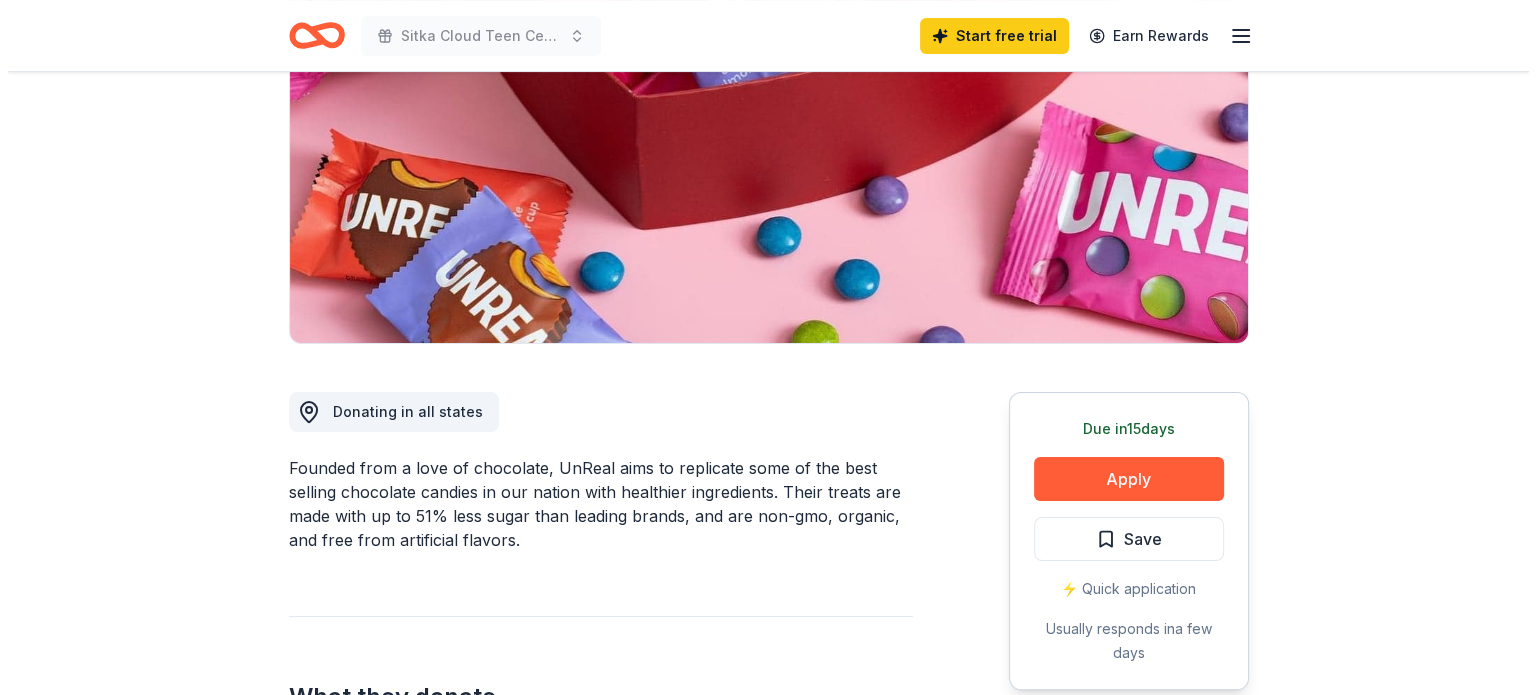 scroll, scrollTop: 400, scrollLeft: 0, axis: vertical 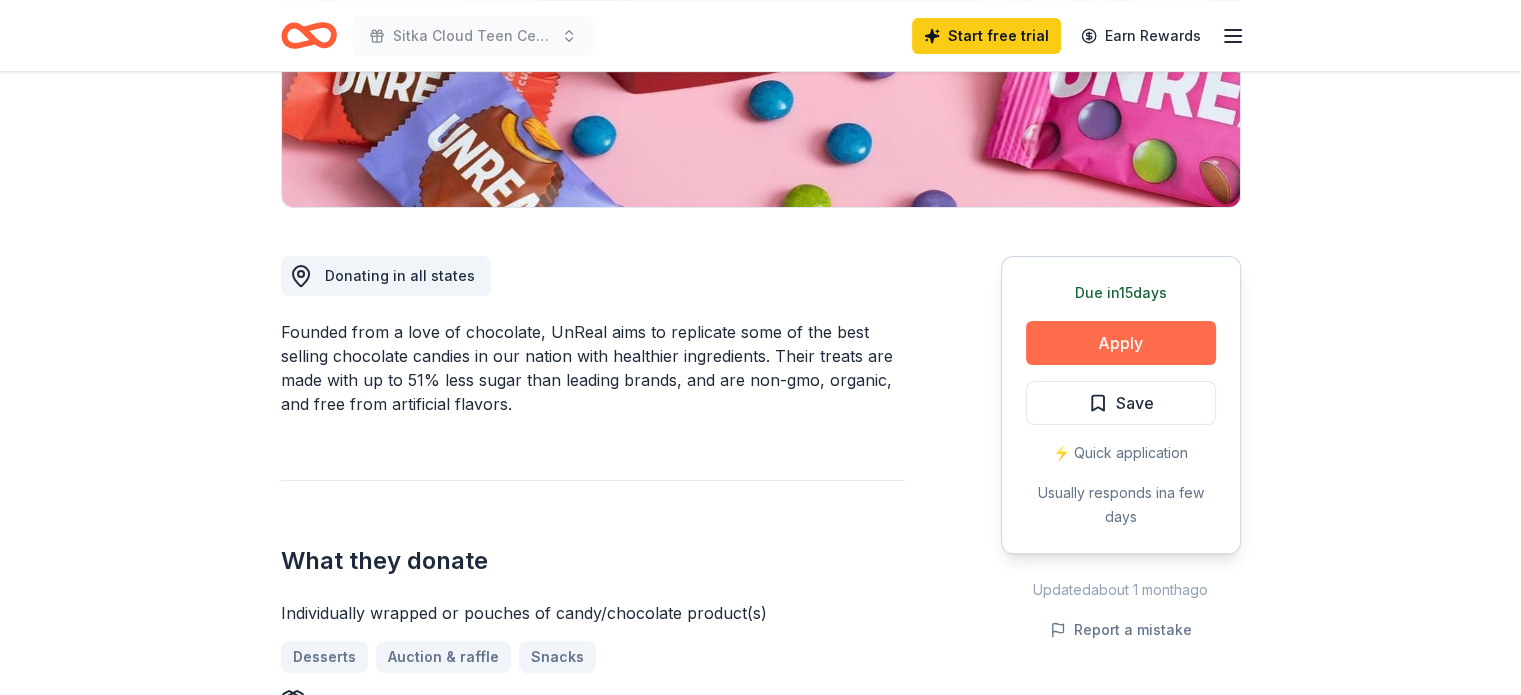 click on "Apply" at bounding box center [1121, 343] 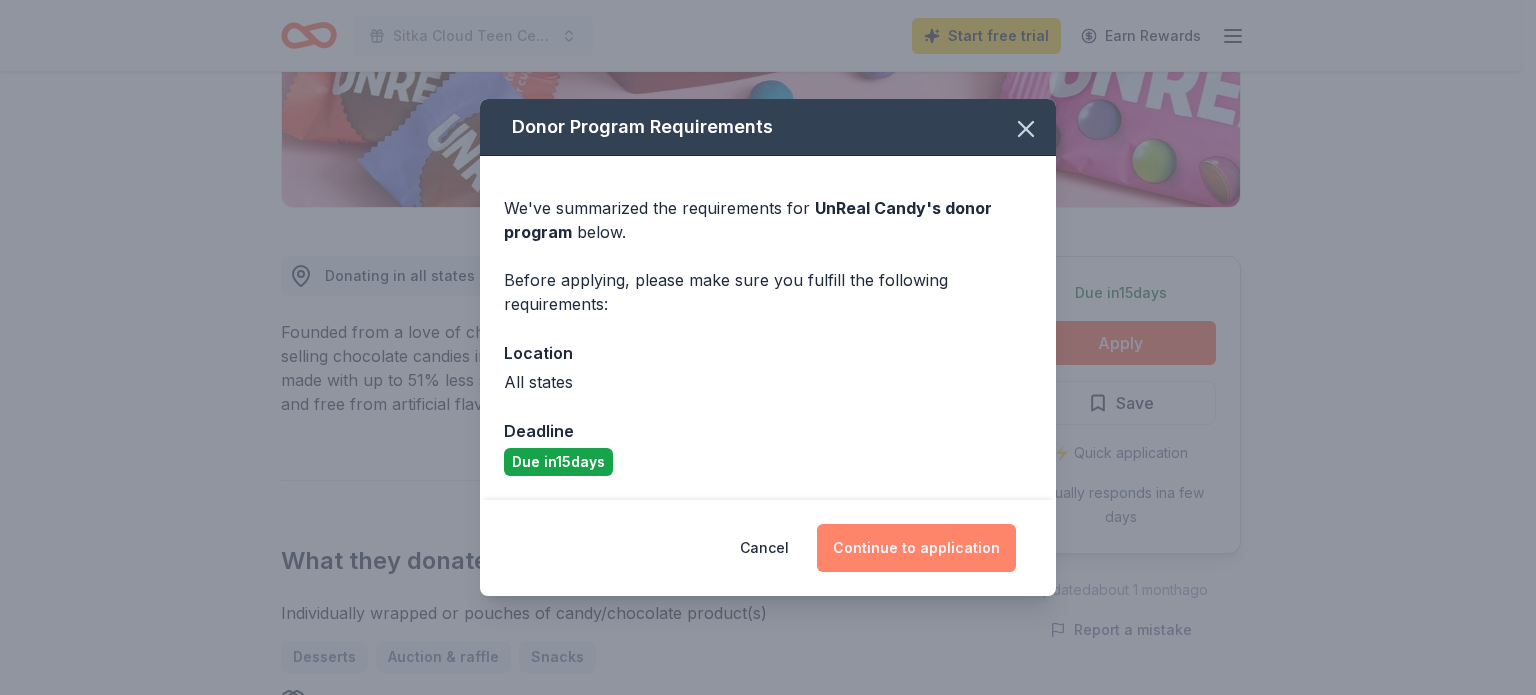 click on "Continue to application" at bounding box center [916, 548] 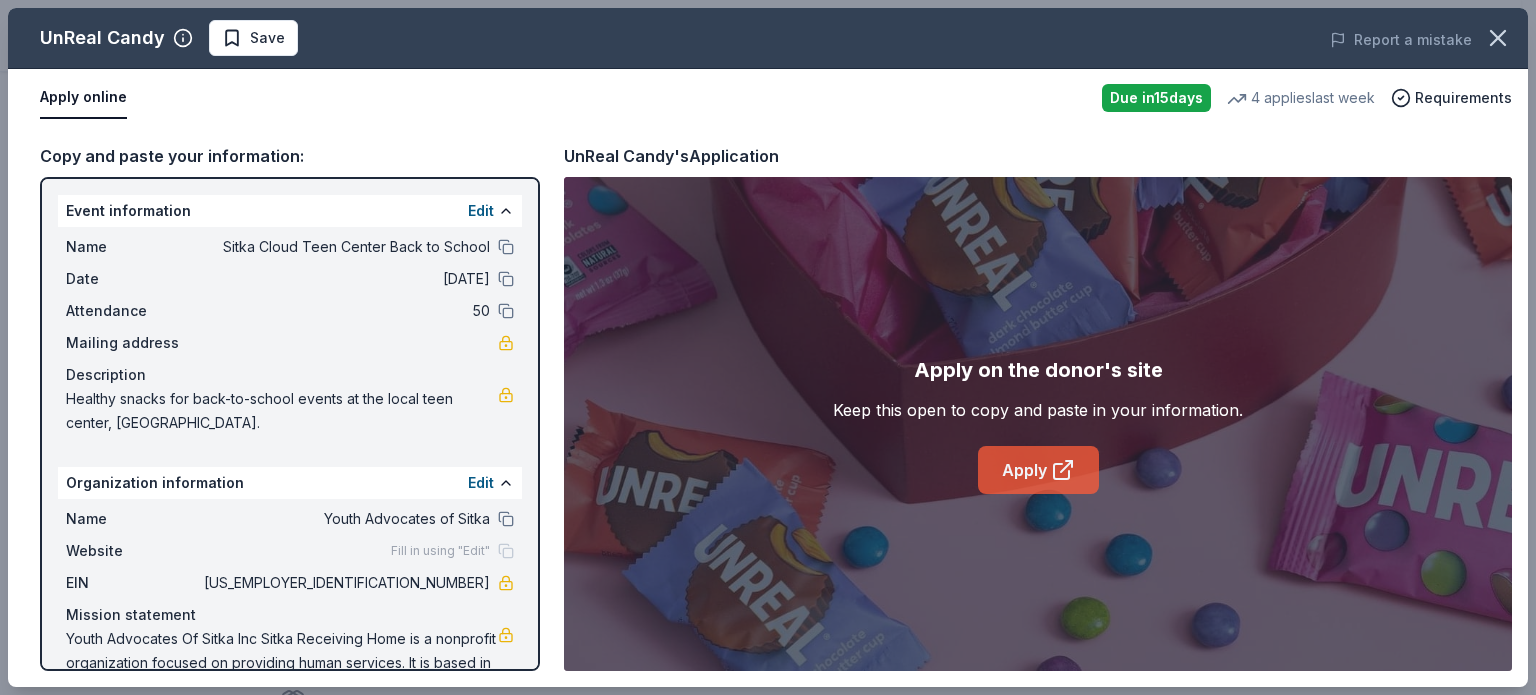 click on "Apply" at bounding box center (1038, 470) 